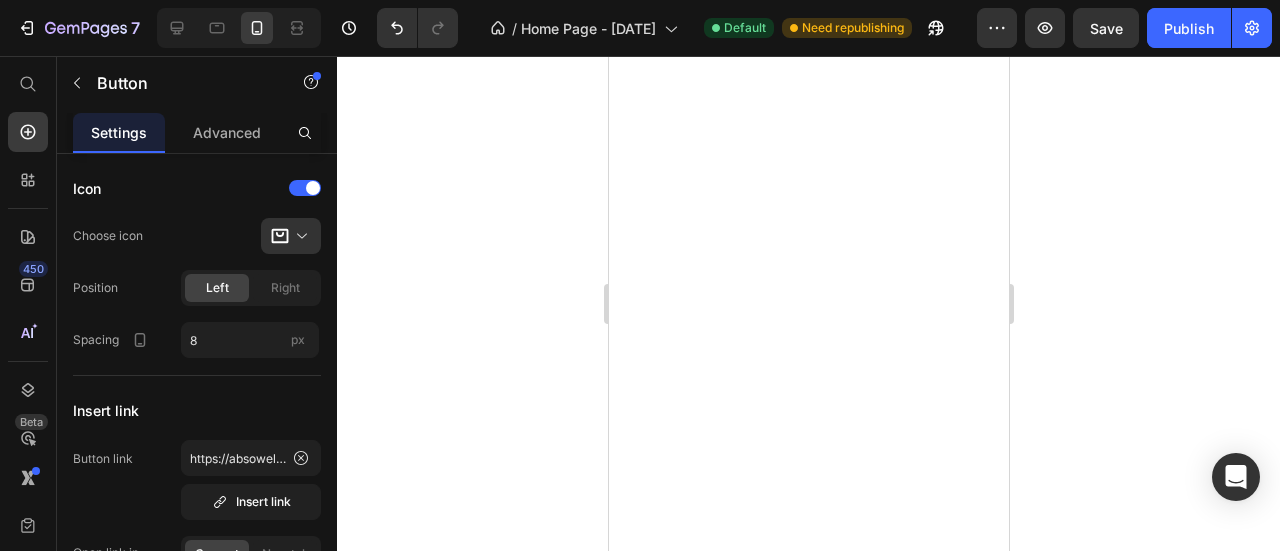 scroll, scrollTop: 0, scrollLeft: 0, axis: both 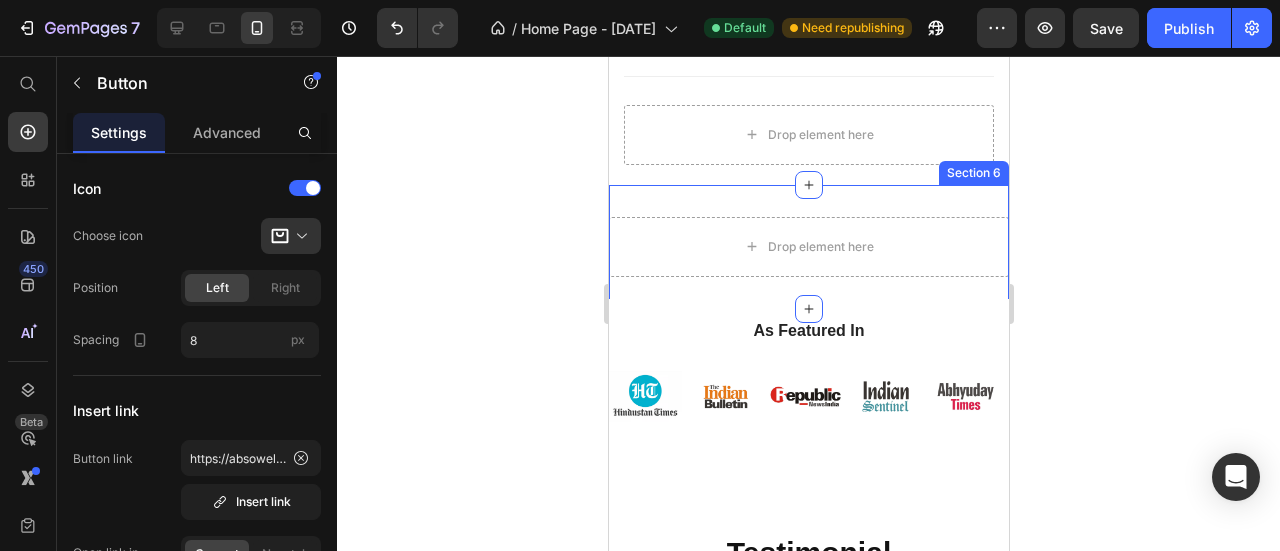 click on "Drop element here Section 6" at bounding box center [808, 247] 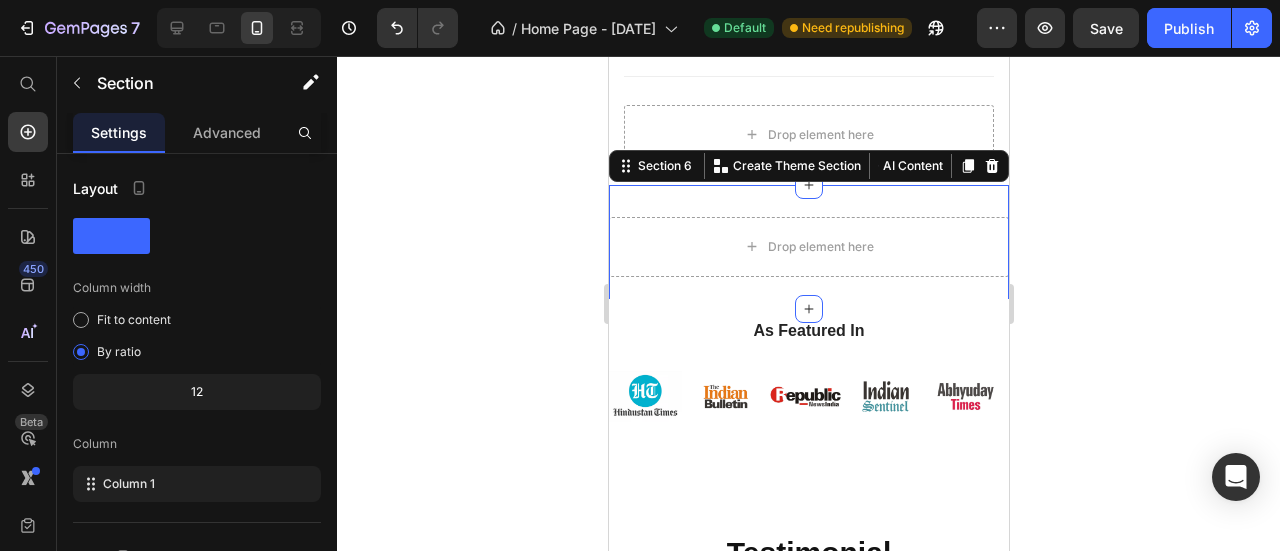 click on "Drop element here Section 6   You can create reusable sections Create Theme Section AI Content Write with GemAI What would you like to describe here? Tone and Voice Persuasive Product Fat Burner & Sleep Aid Combo Show more Generate" at bounding box center (808, 247) 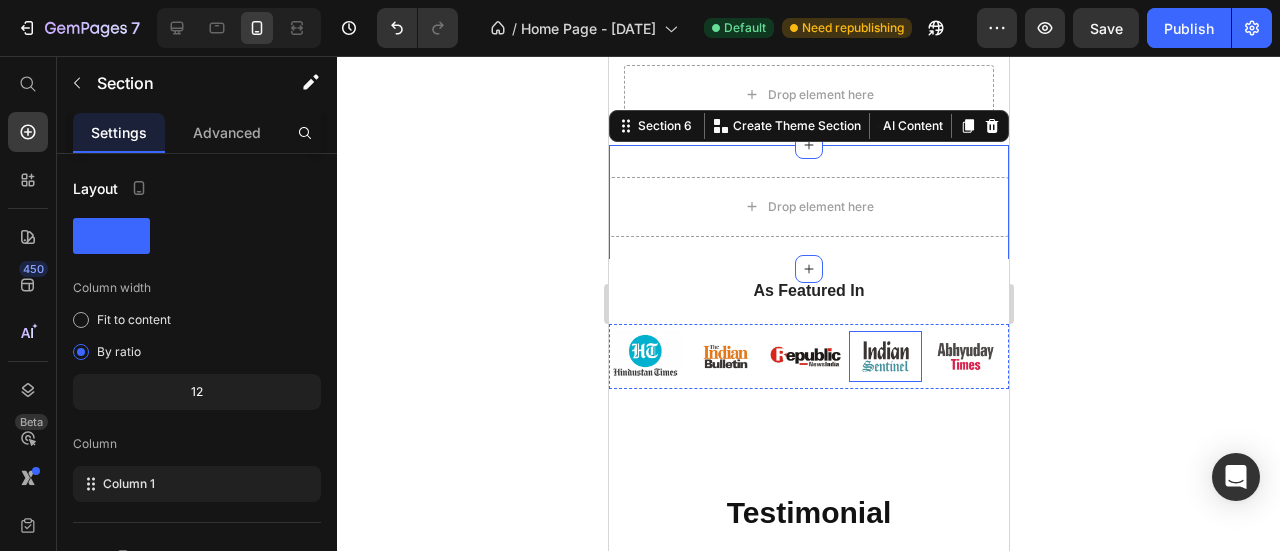 scroll, scrollTop: 1988, scrollLeft: 0, axis: vertical 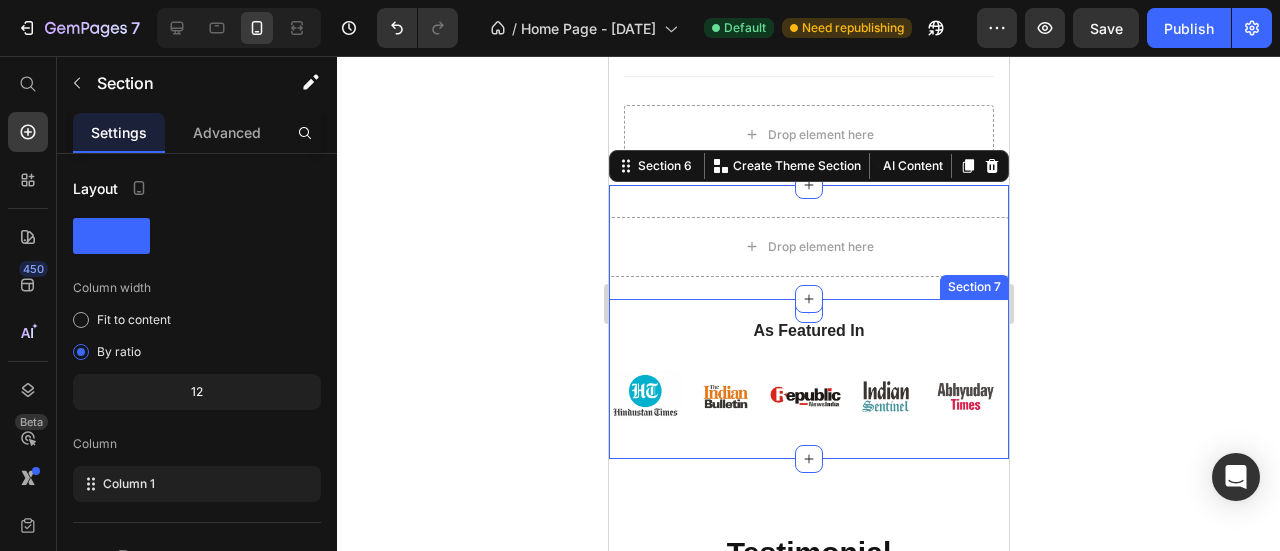 click on "As Featured In Heading Image Image Image Image Image Carousel Row Section 7" at bounding box center [808, 379] 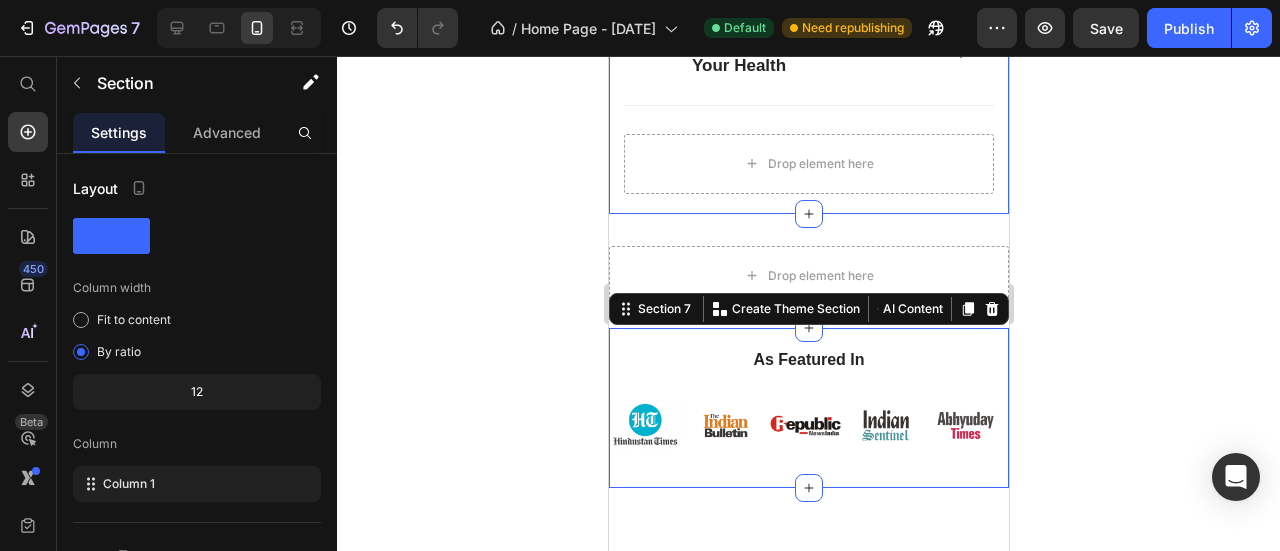 scroll, scrollTop: 1988, scrollLeft: 0, axis: vertical 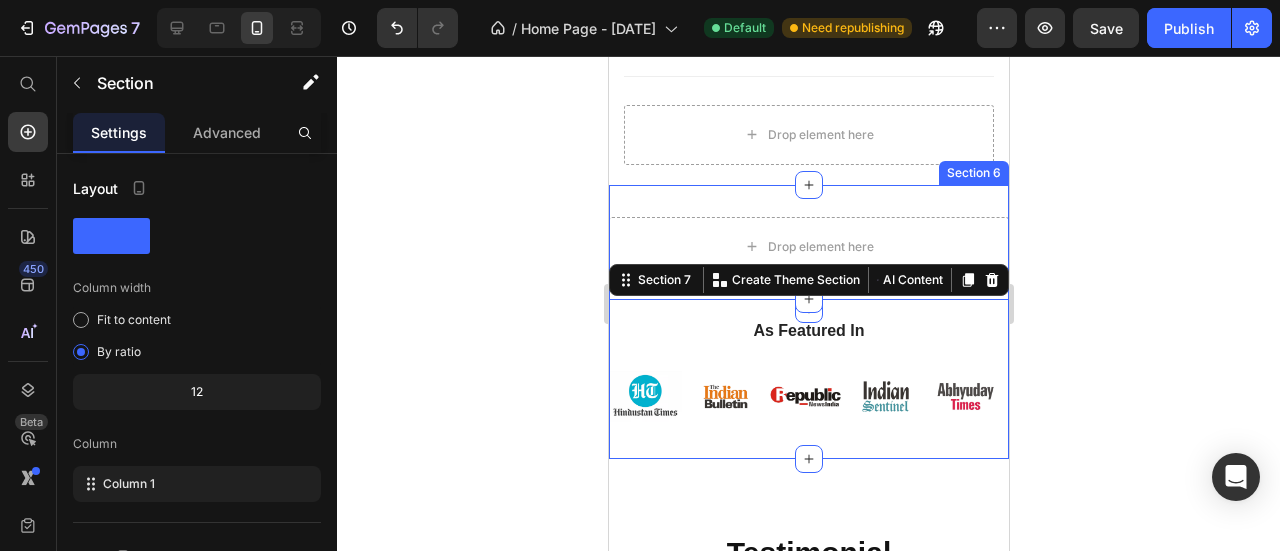 click on "Drop element here Section 6" at bounding box center (808, 247) 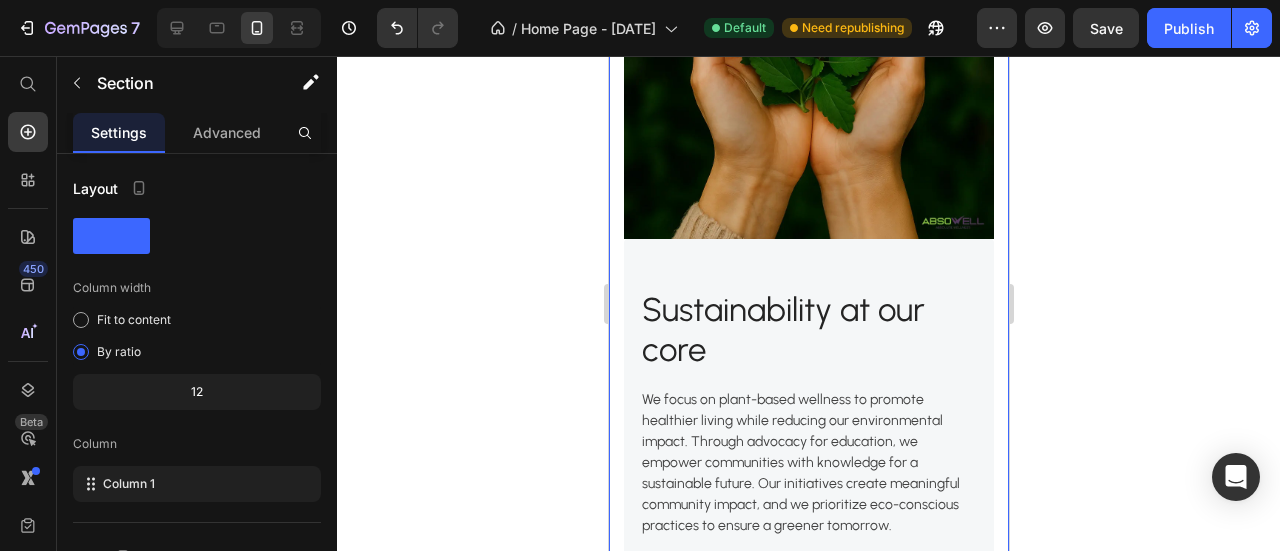 scroll, scrollTop: 3822, scrollLeft: 0, axis: vertical 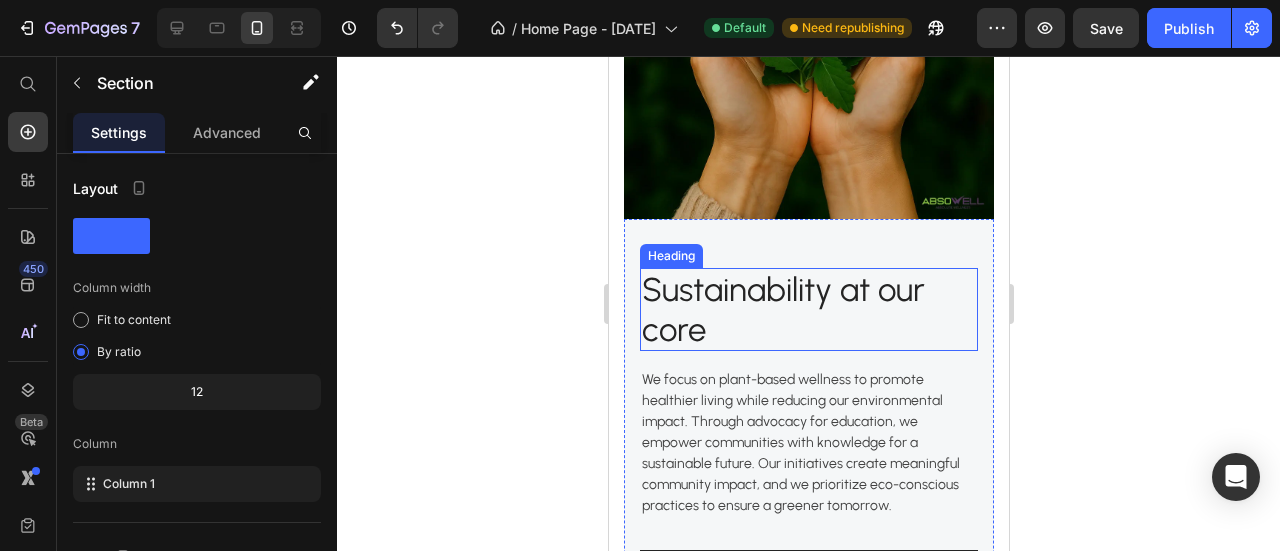 click on "Sustainability at our core" at bounding box center (808, 309) 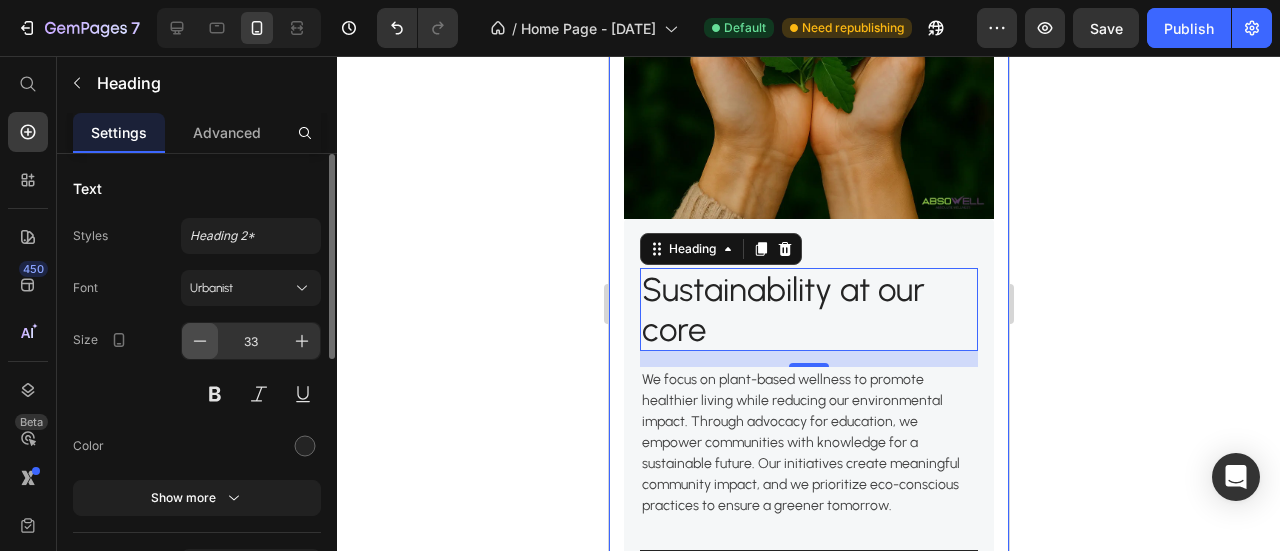 click 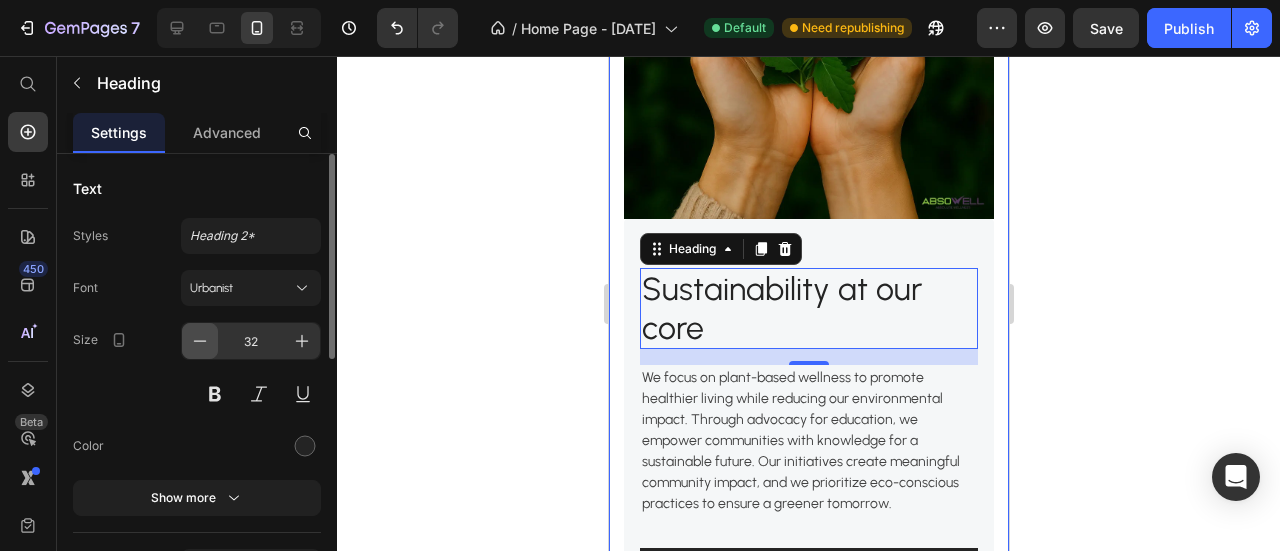 click 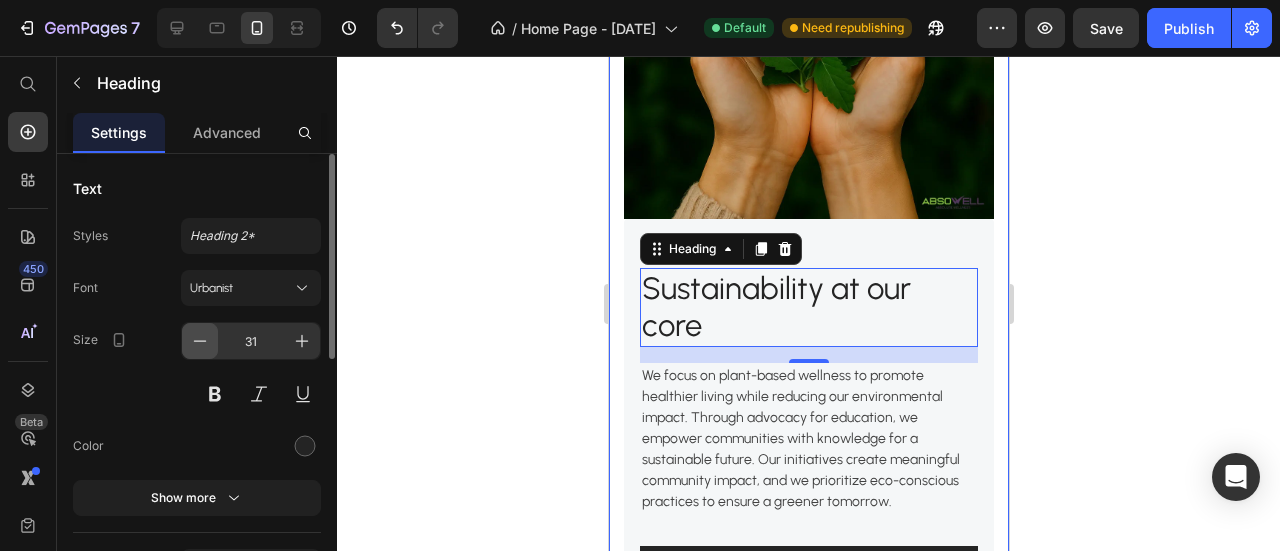 click 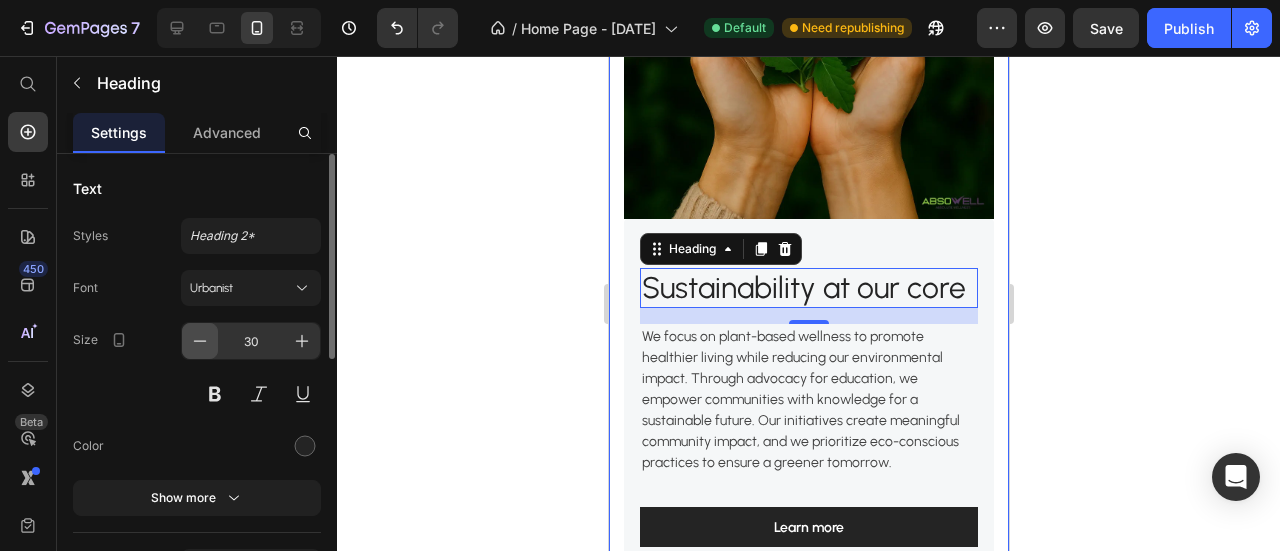 click 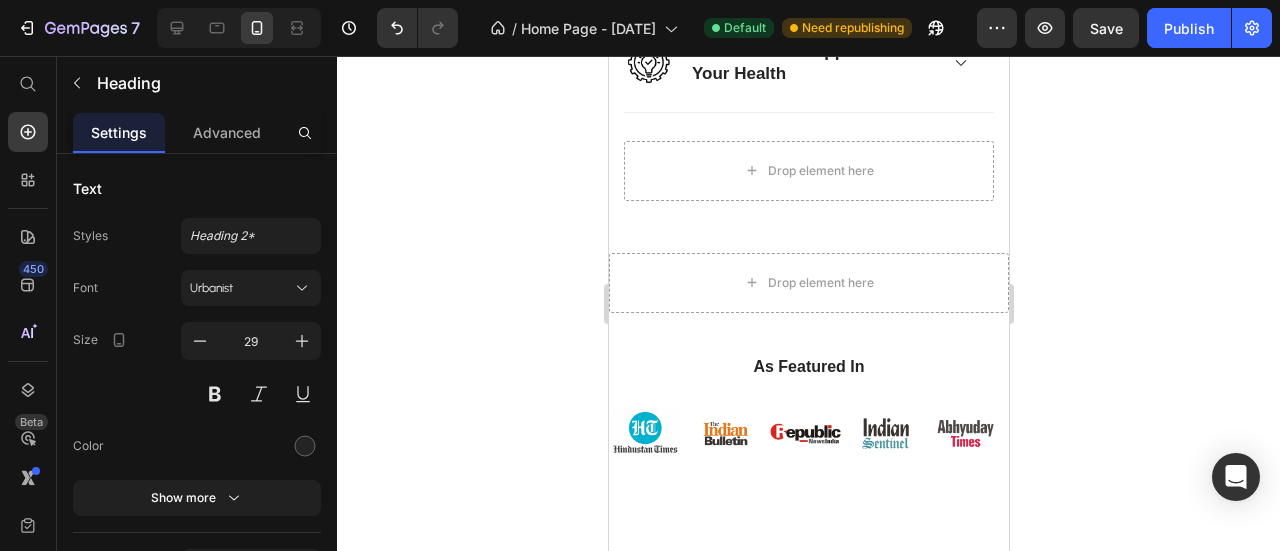 scroll, scrollTop: 2000, scrollLeft: 0, axis: vertical 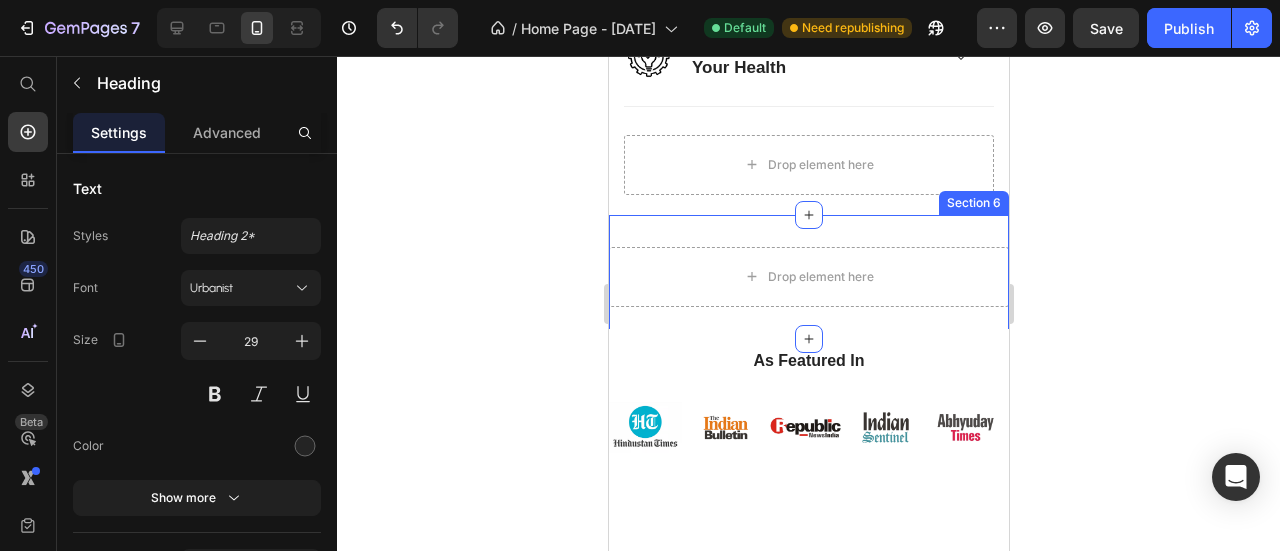 click on "Drop element here Section 6" at bounding box center (808, 277) 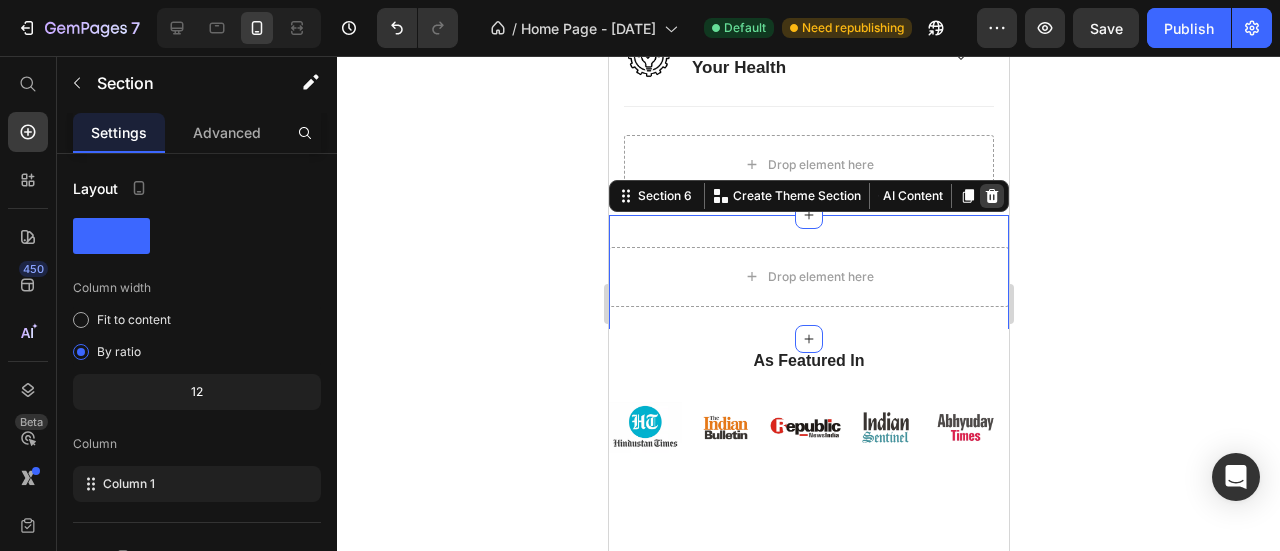 click 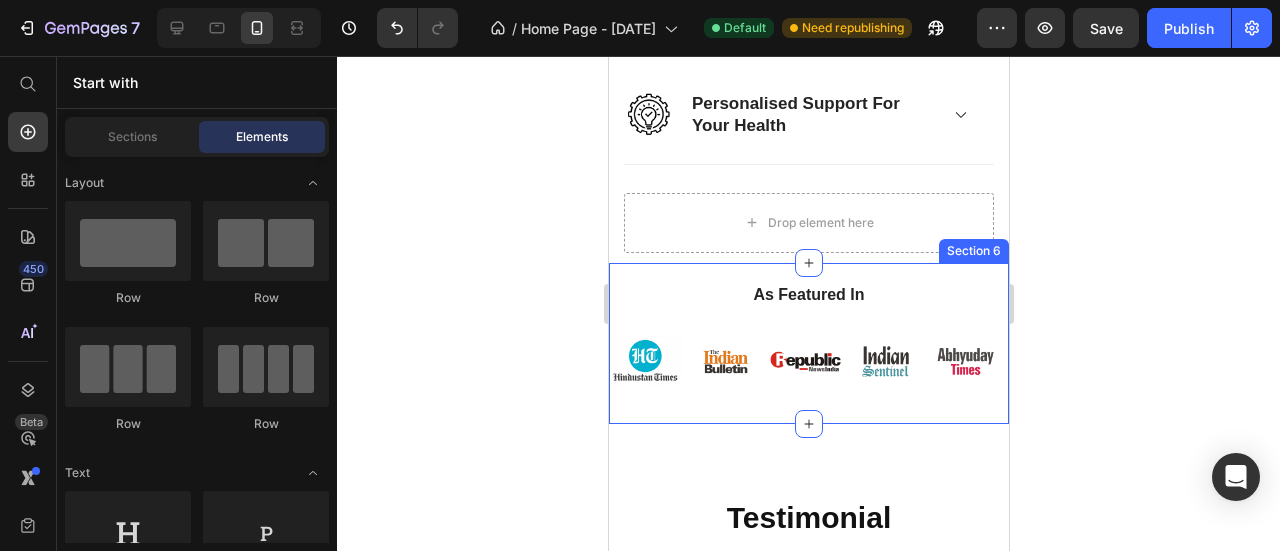 scroll, scrollTop: 1833, scrollLeft: 0, axis: vertical 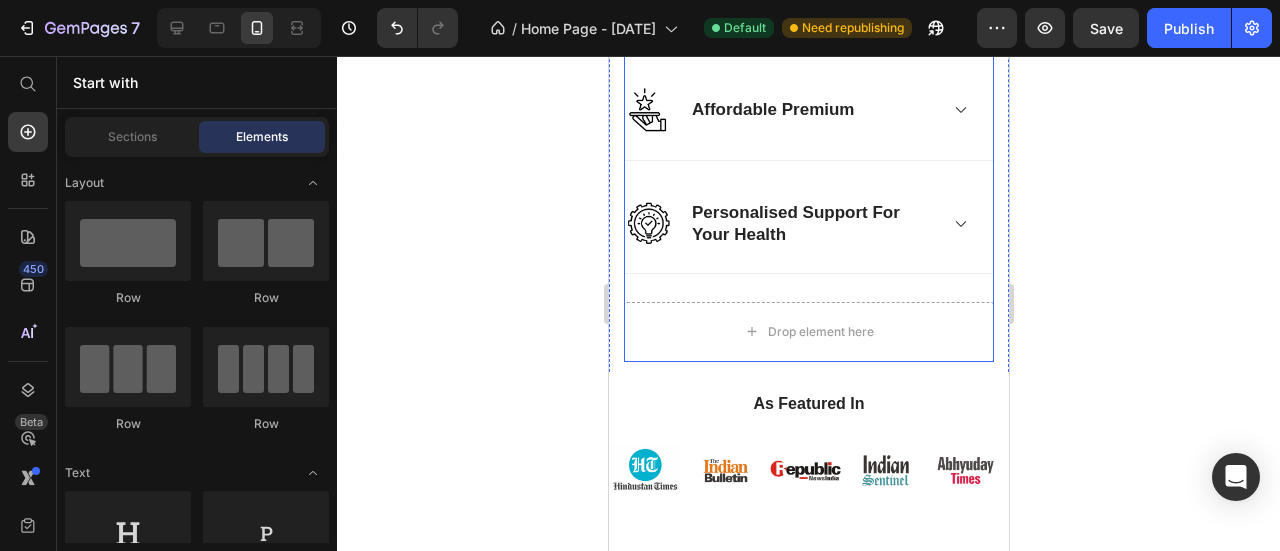 click on "Why You'll Love Absowell Heading Absowell ®  is designed to support what your body needs for a healthy lifestyle Text Block
Drop element here Hero Banner Image
Customized Health Solutions Accordion Row Image
Enhanced Results Through Technology Accordion Row Image
Affordable Premium Accordion Row Image
Personalised Support For Your Health Accordion Row" at bounding box center [808, -132] 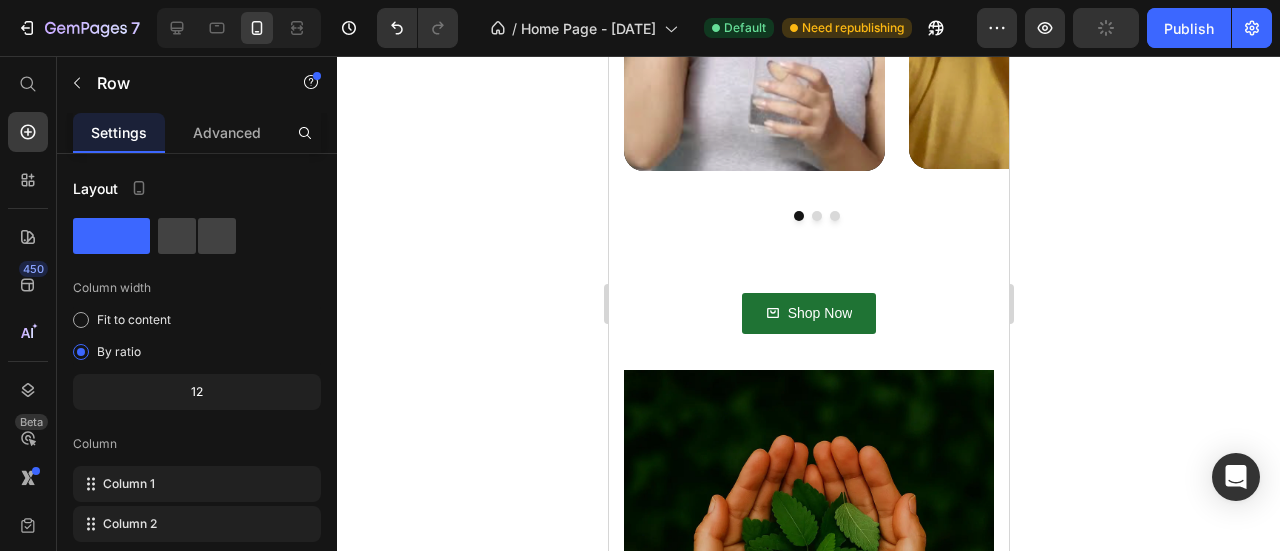 scroll, scrollTop: 3166, scrollLeft: 0, axis: vertical 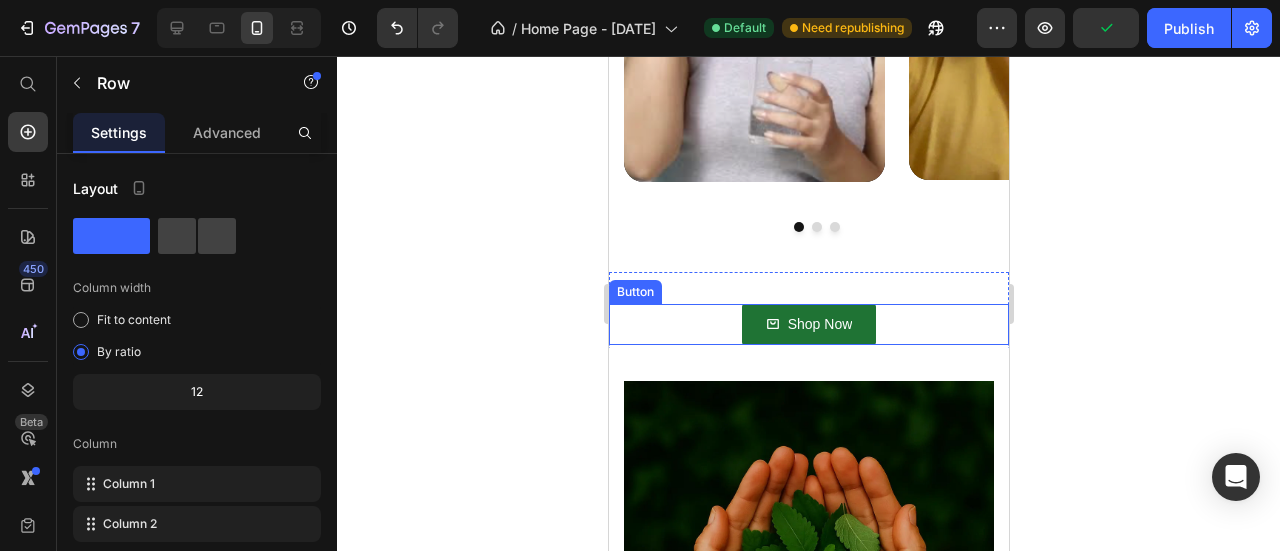 click on "Shop Now Button" at bounding box center (808, 324) 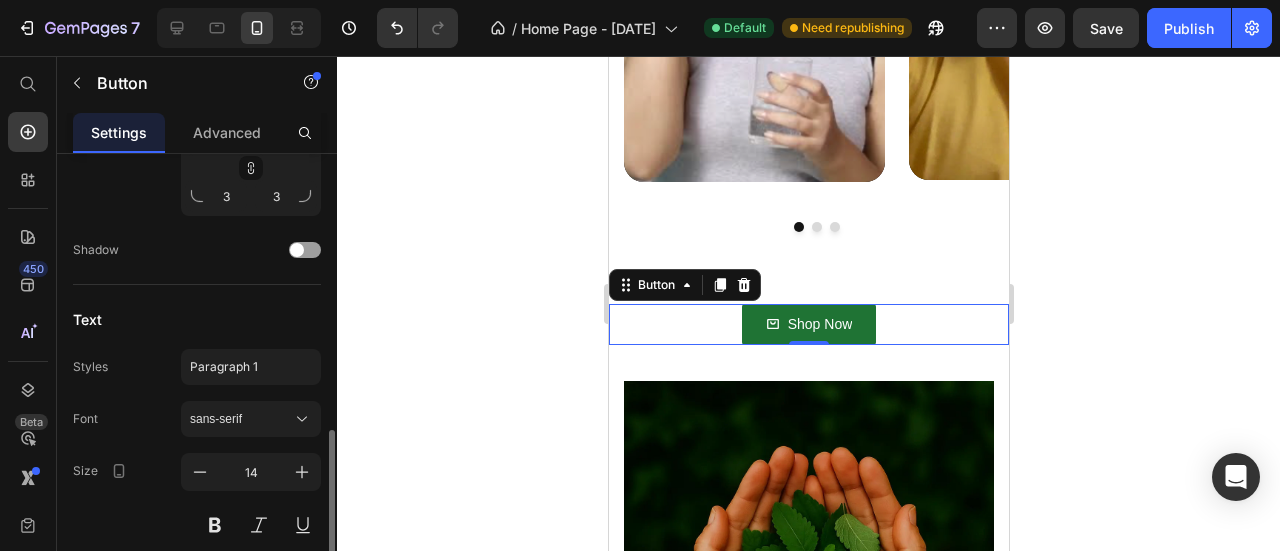 scroll, scrollTop: 1166, scrollLeft: 0, axis: vertical 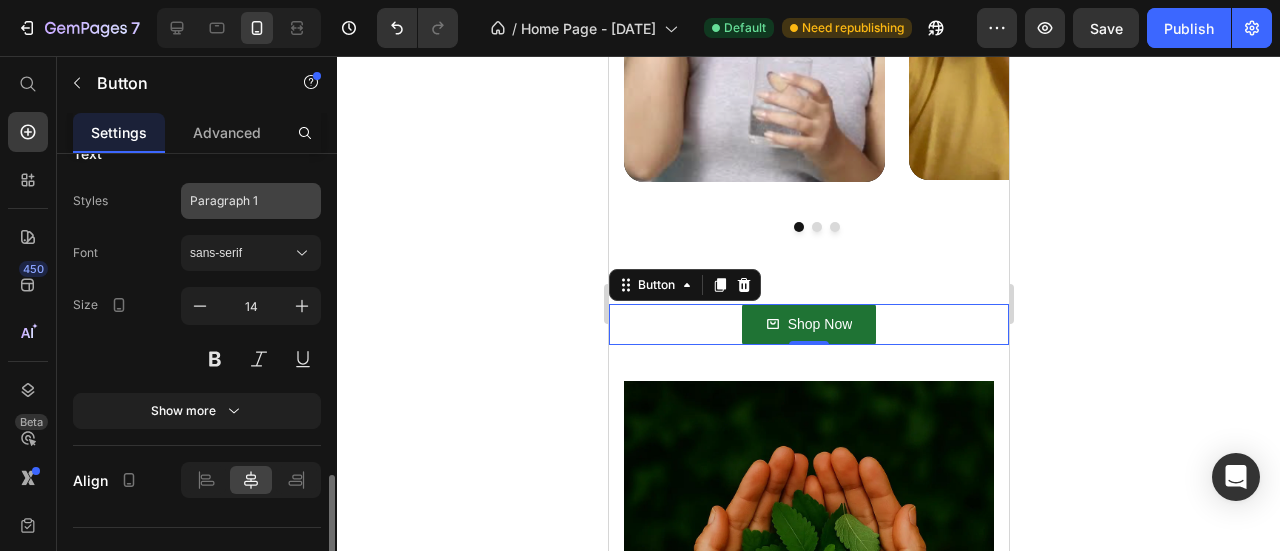 click on "Paragraph 1" at bounding box center (239, 201) 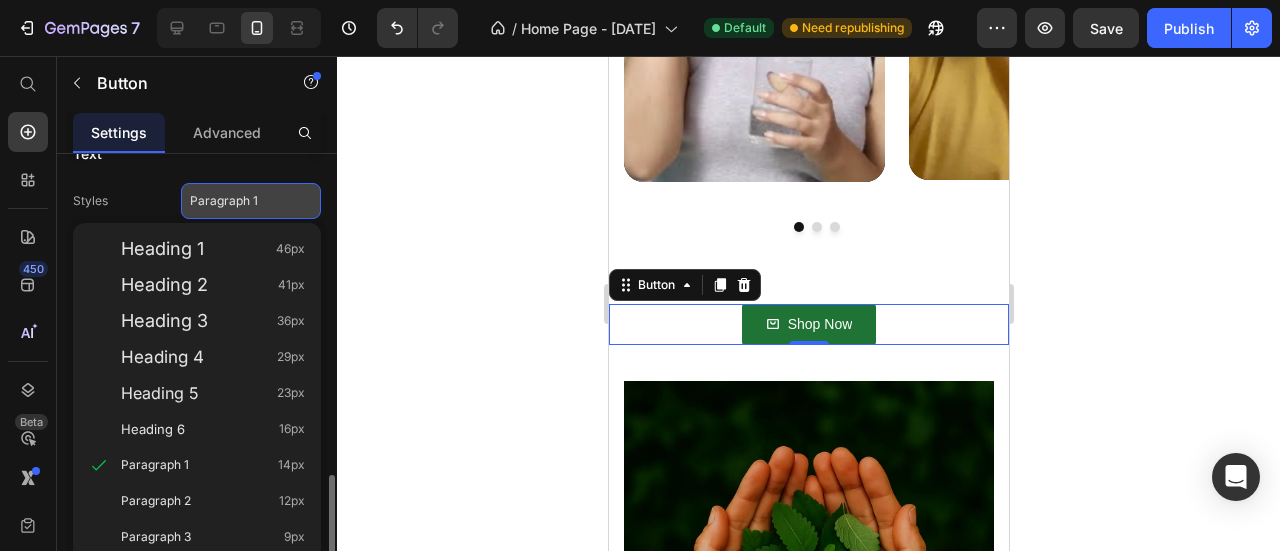 click on "Paragraph 1" at bounding box center [239, 201] 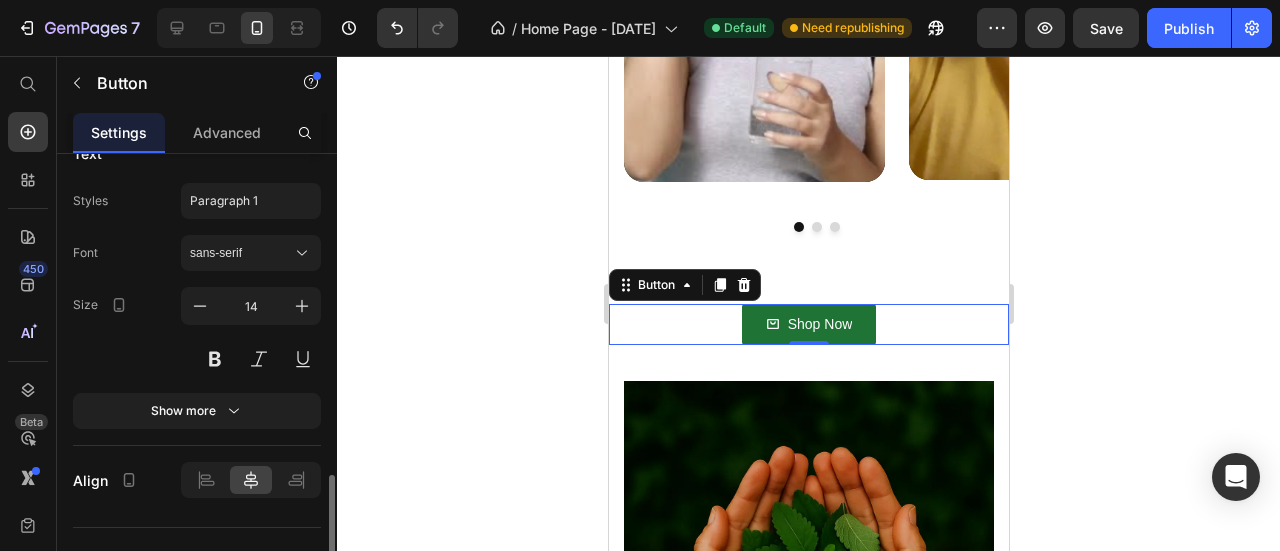 click on "Font sans-serif" at bounding box center [197, 253] 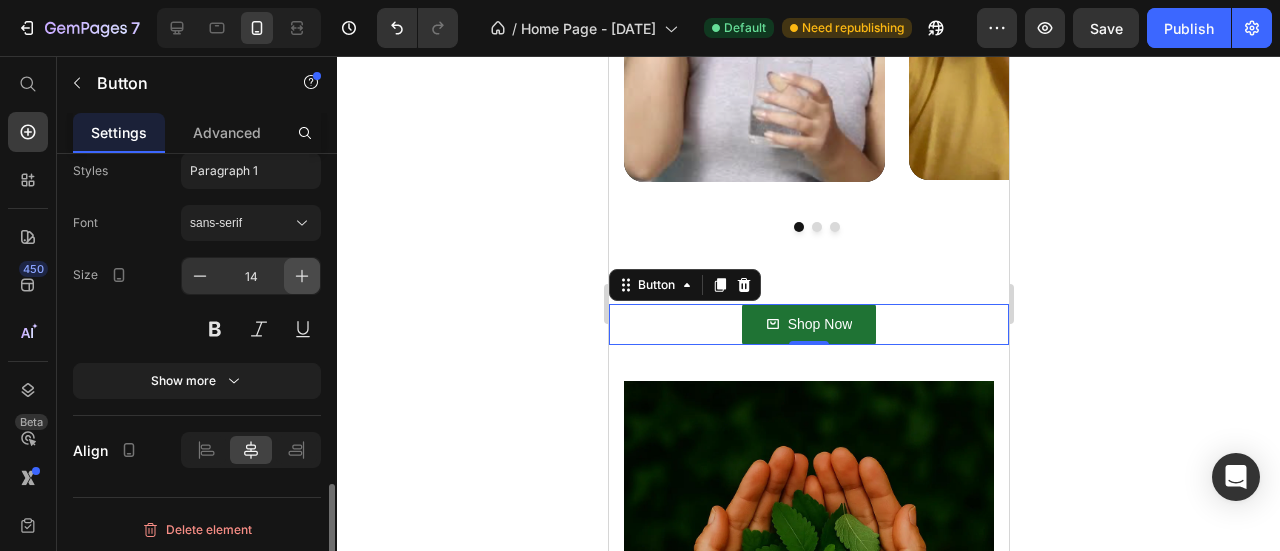 click 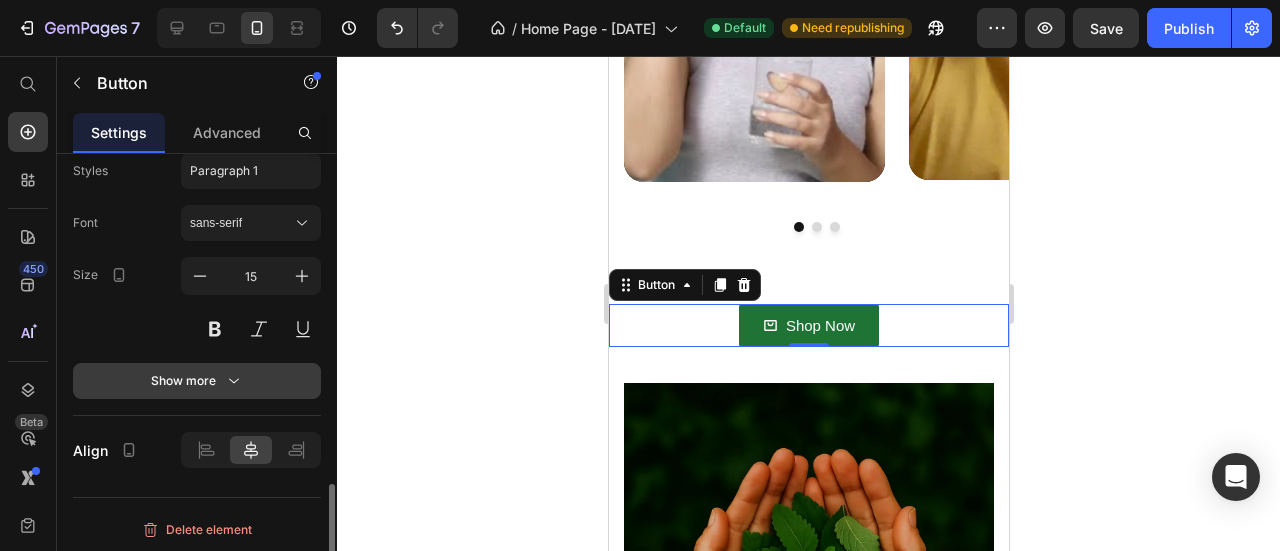scroll, scrollTop: 1196, scrollLeft: 0, axis: vertical 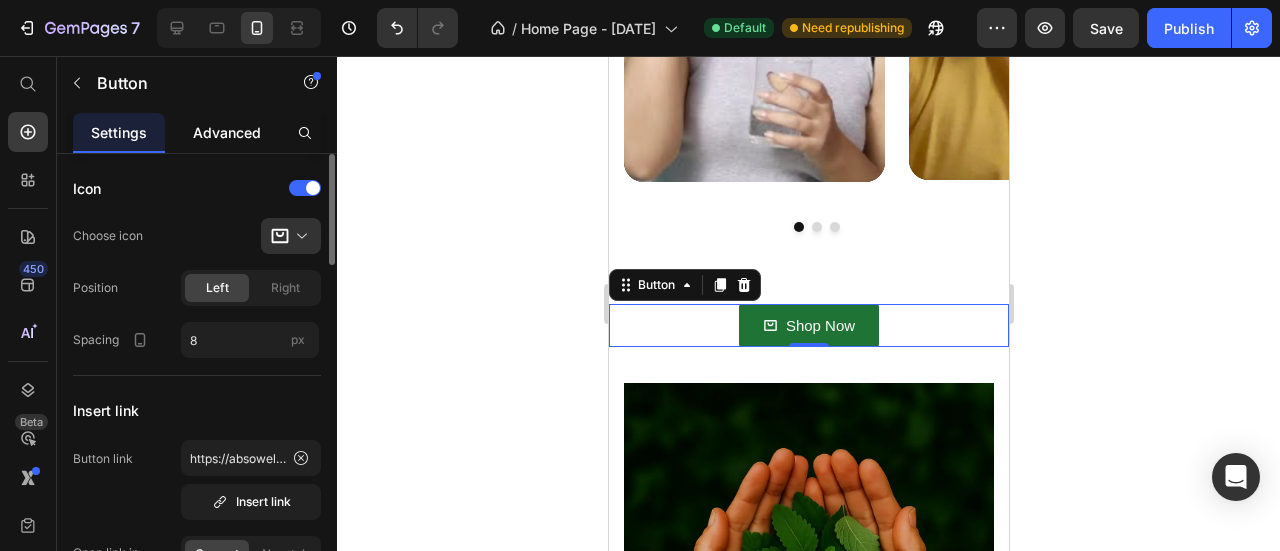 click on "Advanced" at bounding box center (227, 132) 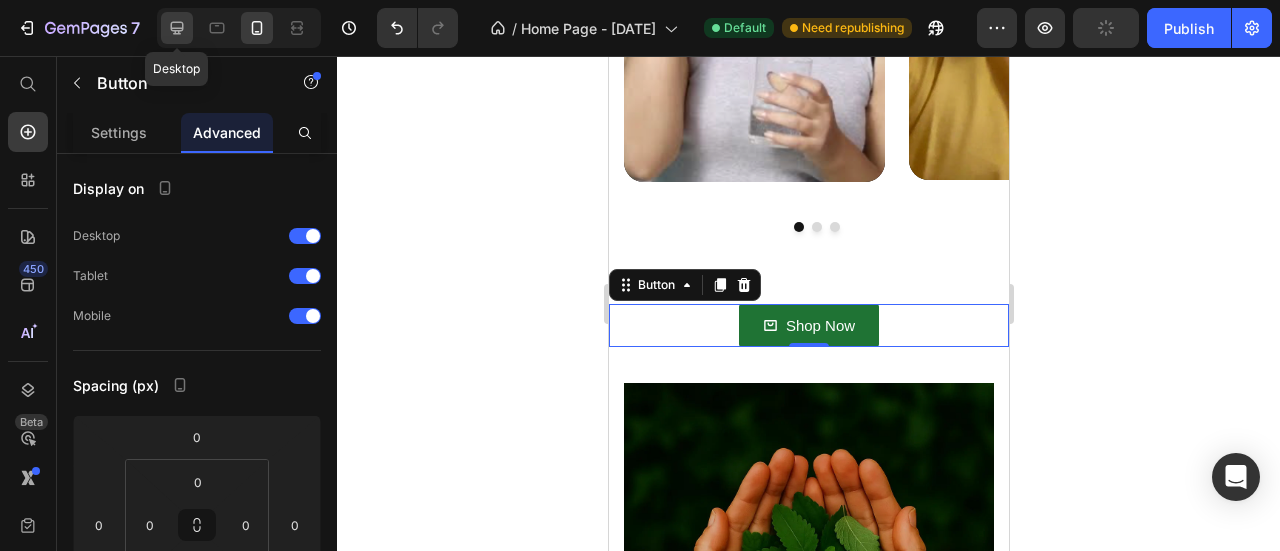 click 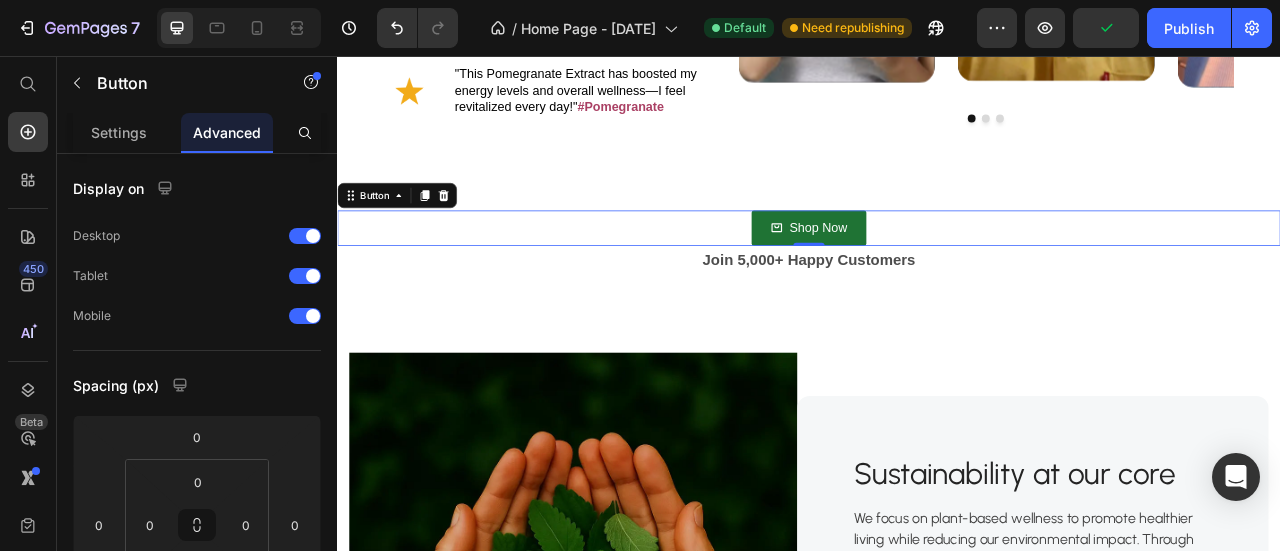 scroll, scrollTop: 2515, scrollLeft: 0, axis: vertical 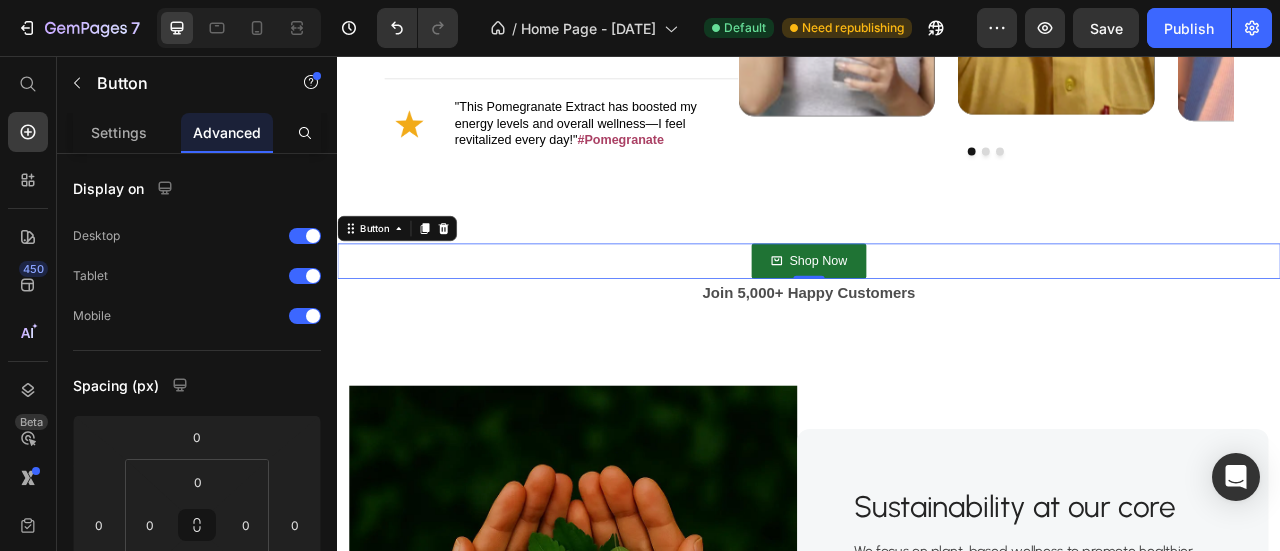 click on "Shop Now Button   0" at bounding box center (937, 316) 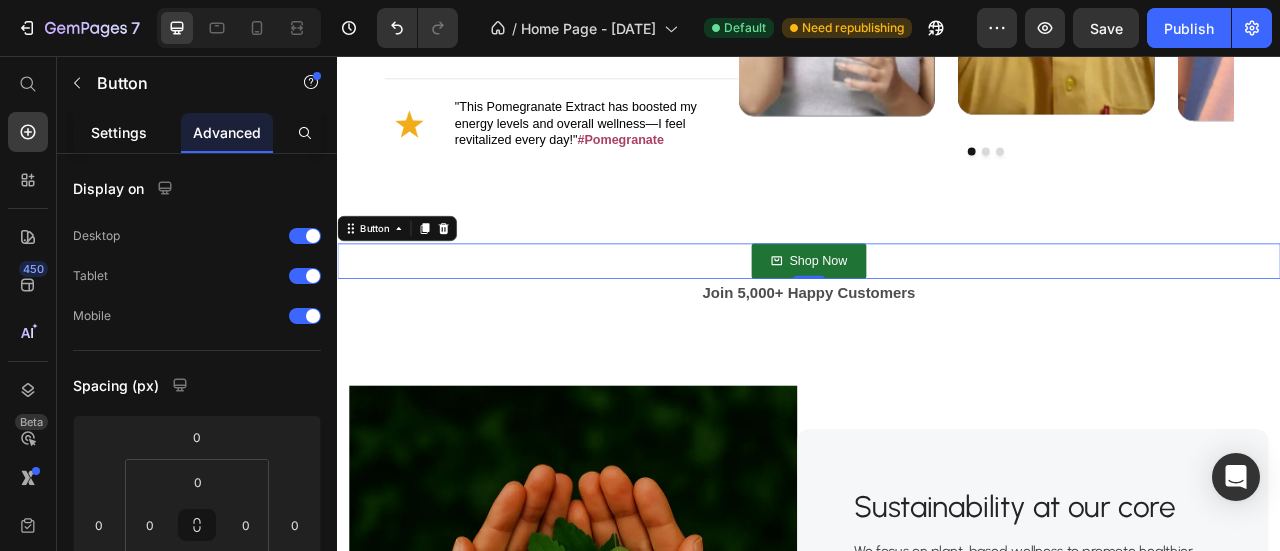 click on "Settings" at bounding box center (119, 132) 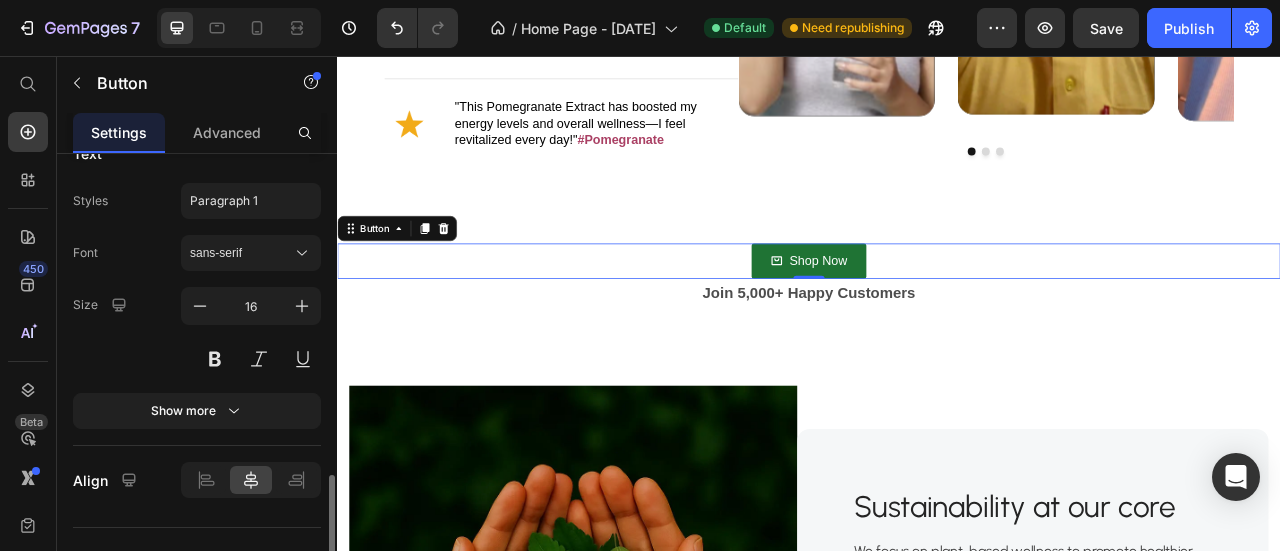 scroll, scrollTop: 1196, scrollLeft: 0, axis: vertical 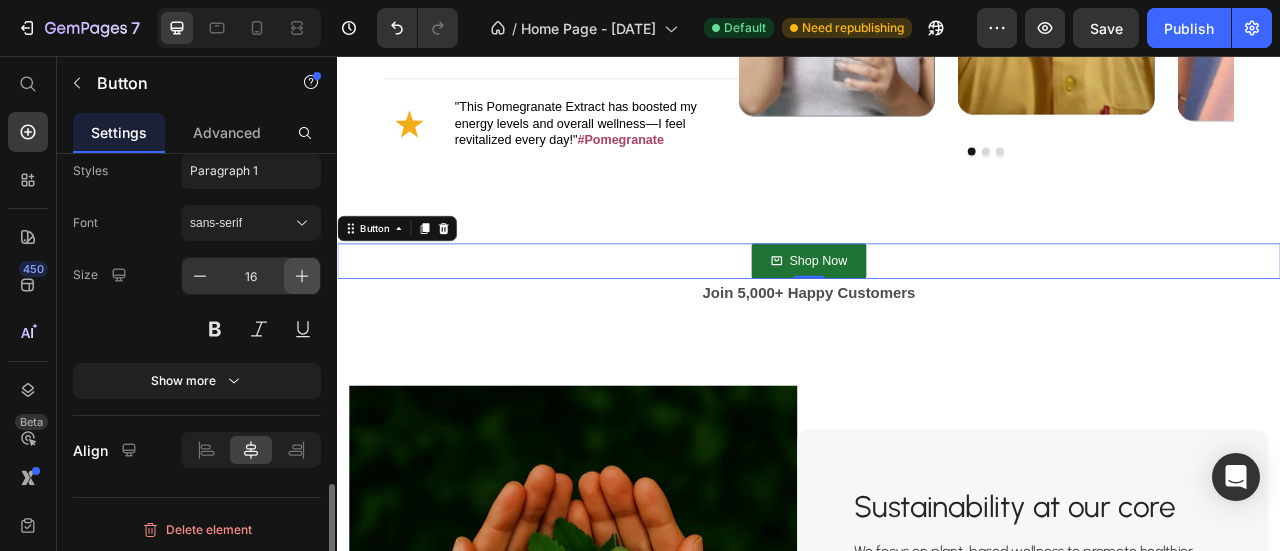 click at bounding box center (302, 276) 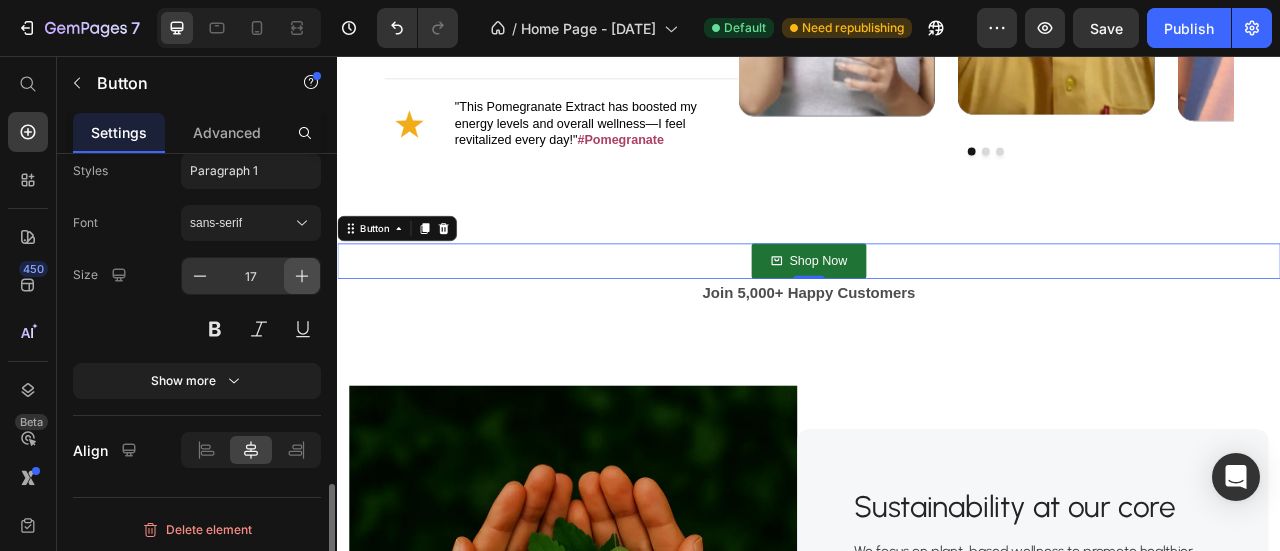 scroll, scrollTop: 1196, scrollLeft: 0, axis: vertical 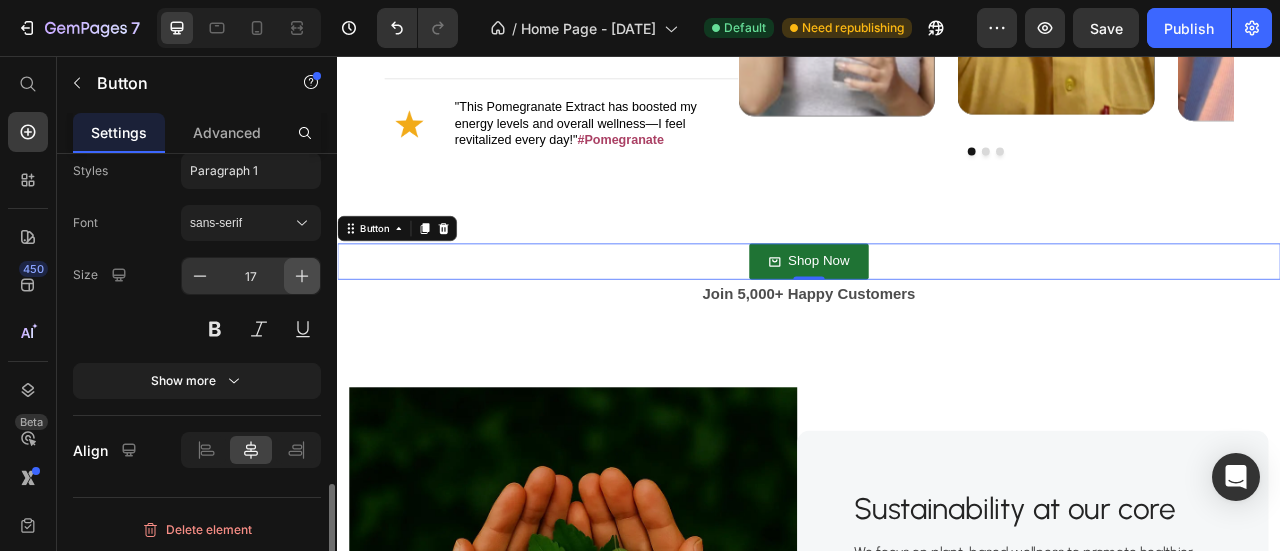 click at bounding box center [302, 276] 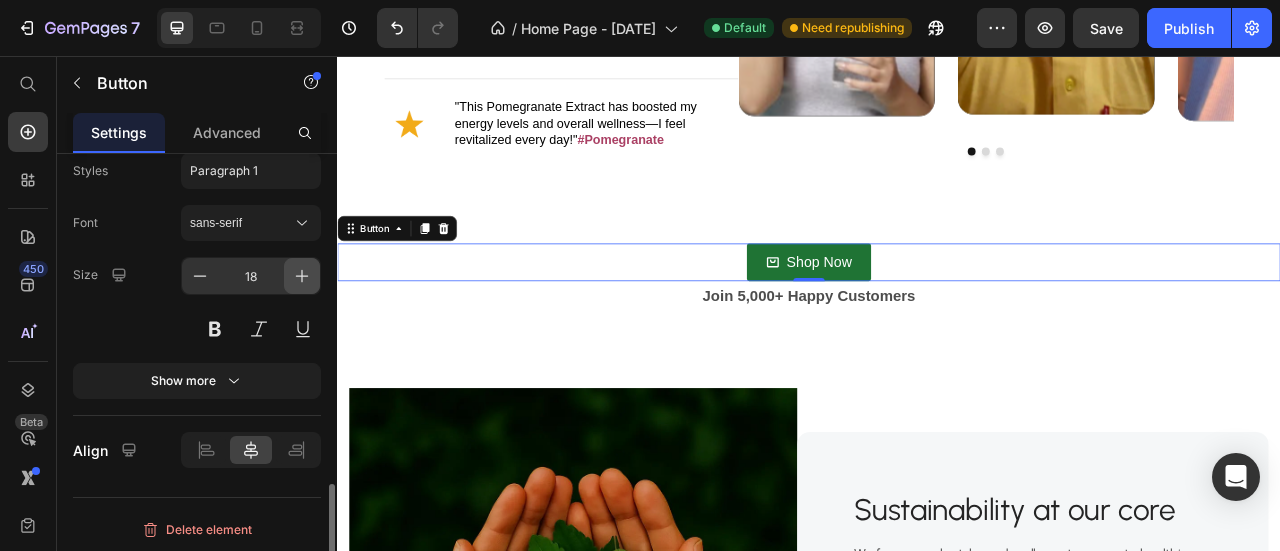 click at bounding box center (302, 276) 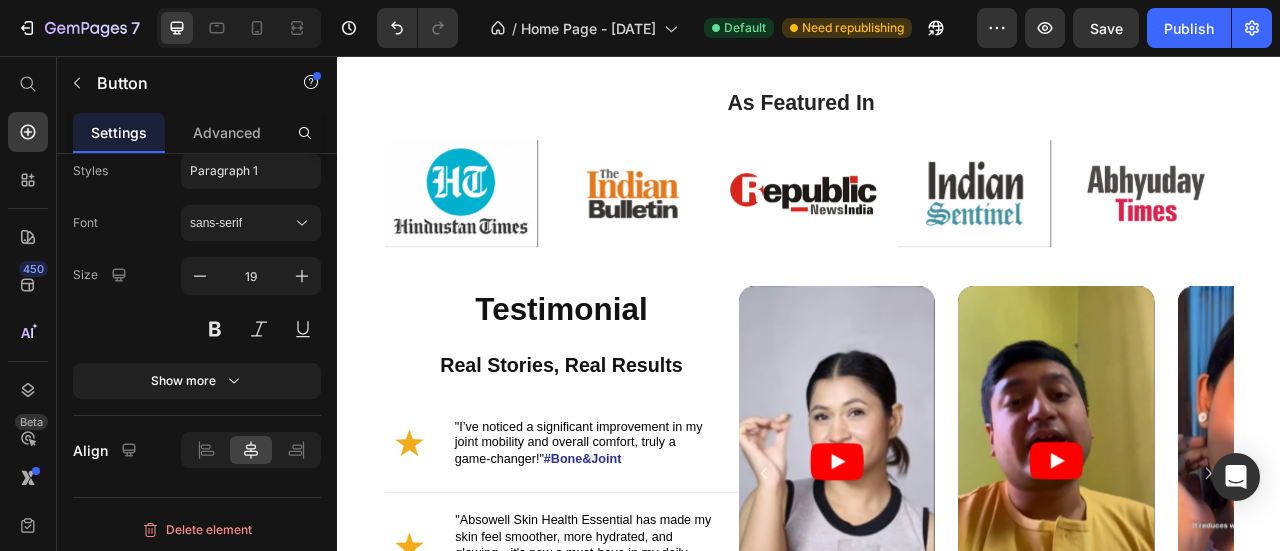 scroll, scrollTop: 1826, scrollLeft: 0, axis: vertical 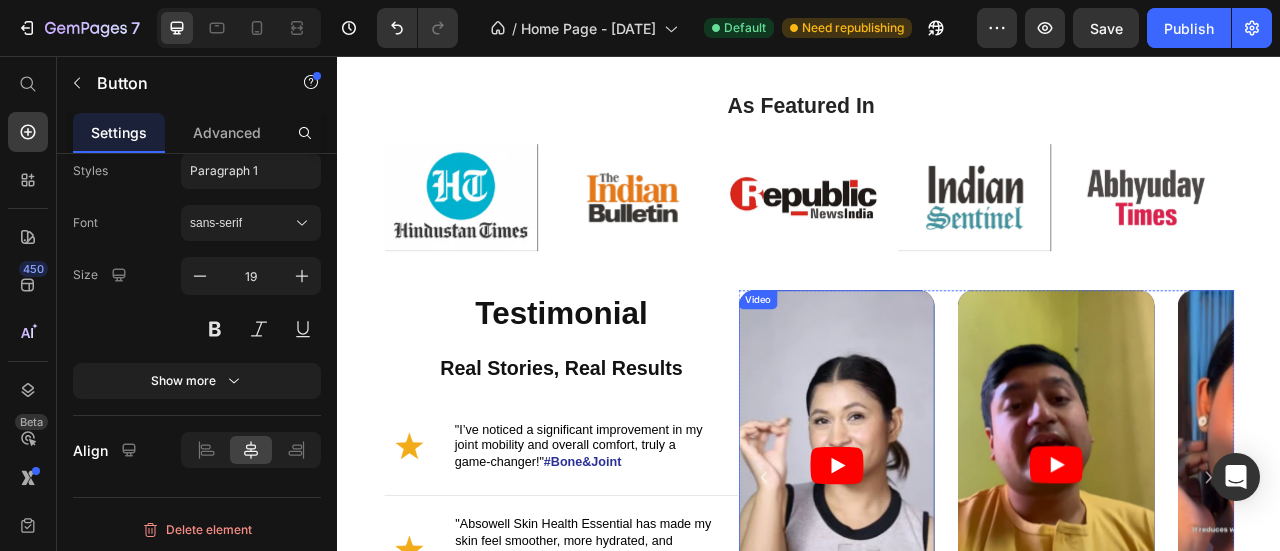 click at bounding box center (971, 575) 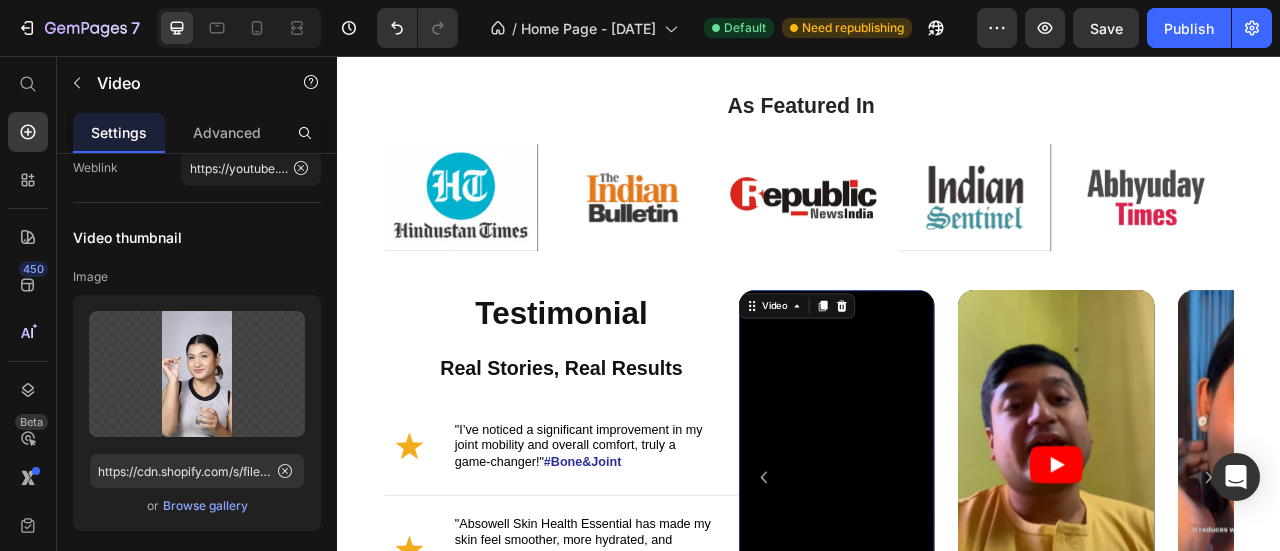 scroll, scrollTop: 454, scrollLeft: 0, axis: vertical 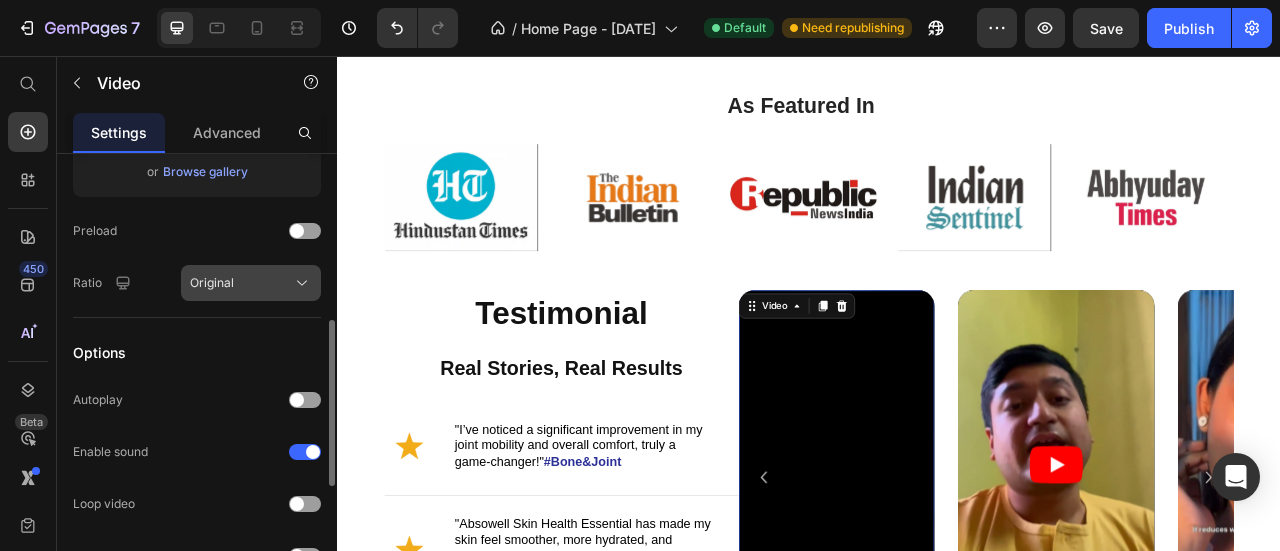 click on "Original" 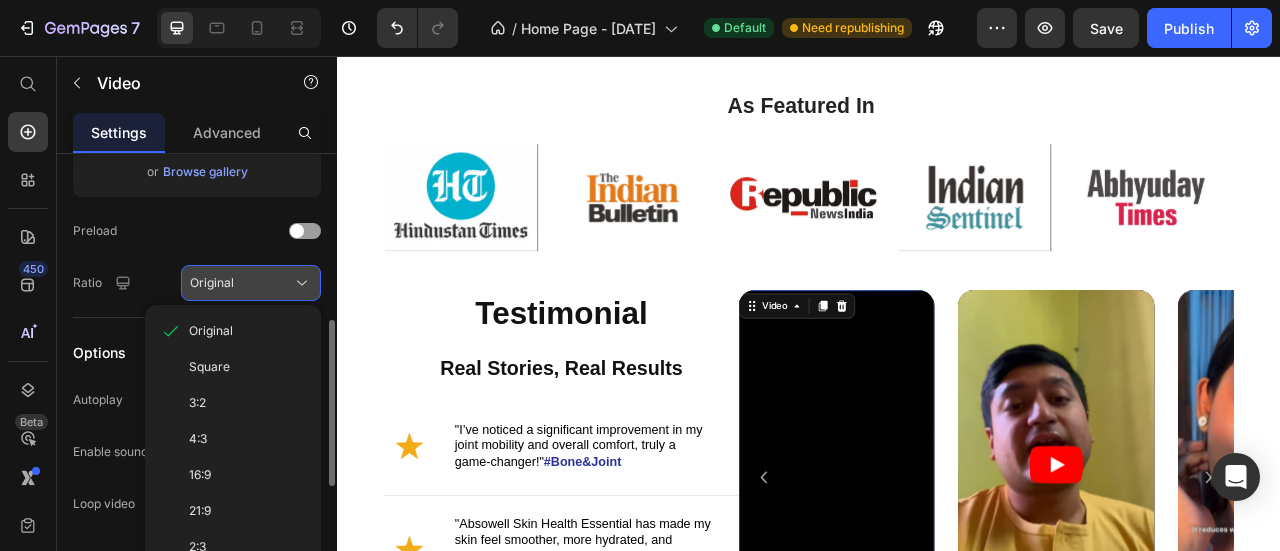 click on "Original" 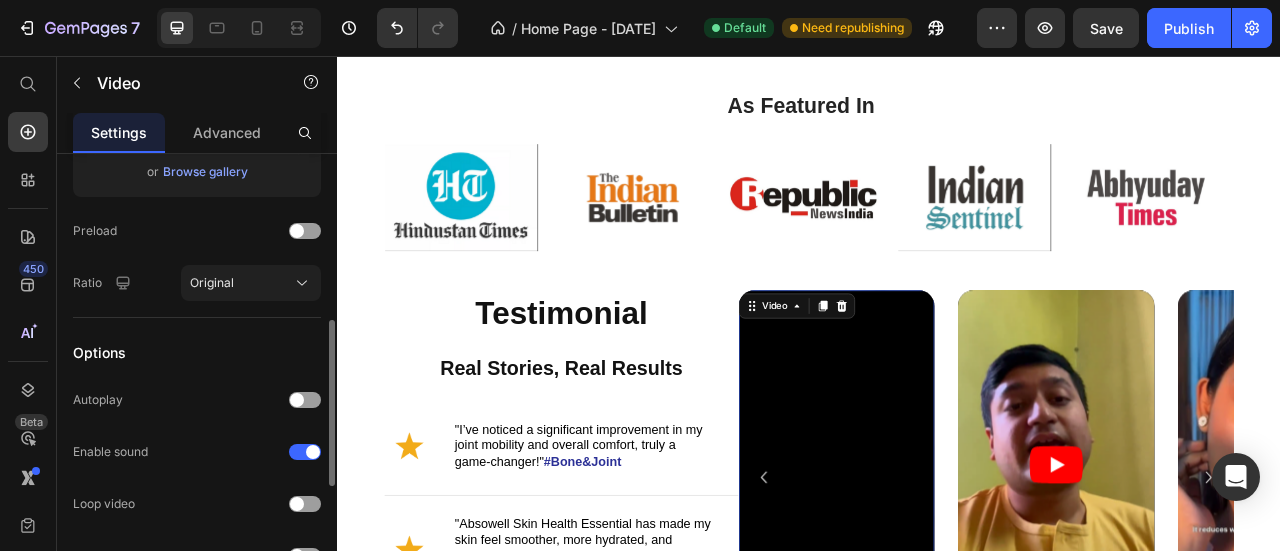 click on "Options" at bounding box center (197, 352) 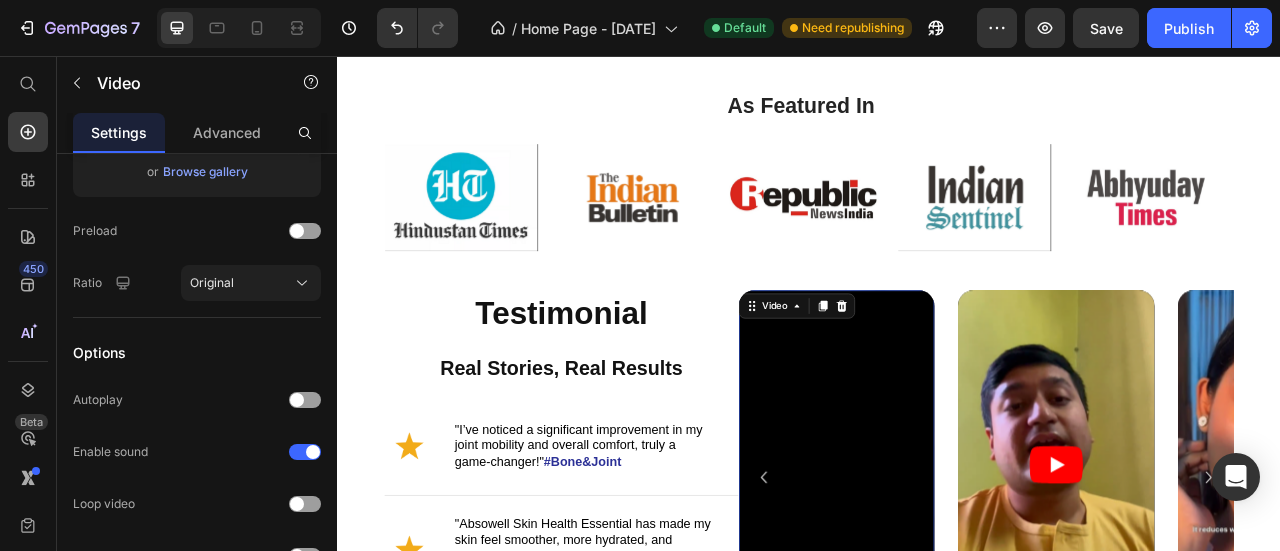 scroll, scrollTop: 0, scrollLeft: 0, axis: both 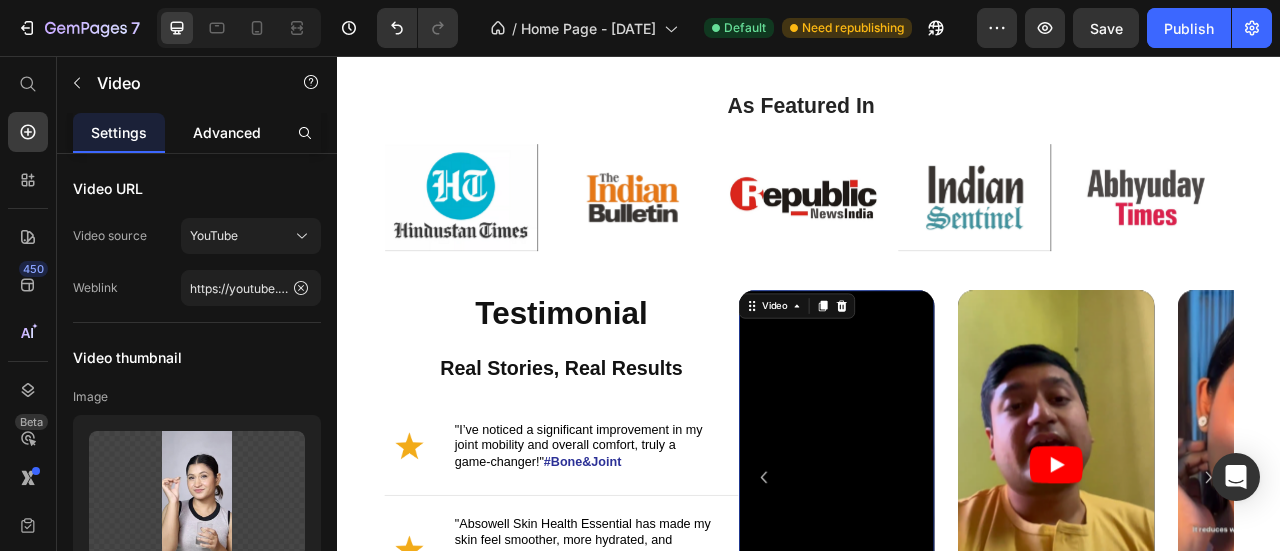 click on "Advanced" at bounding box center (227, 132) 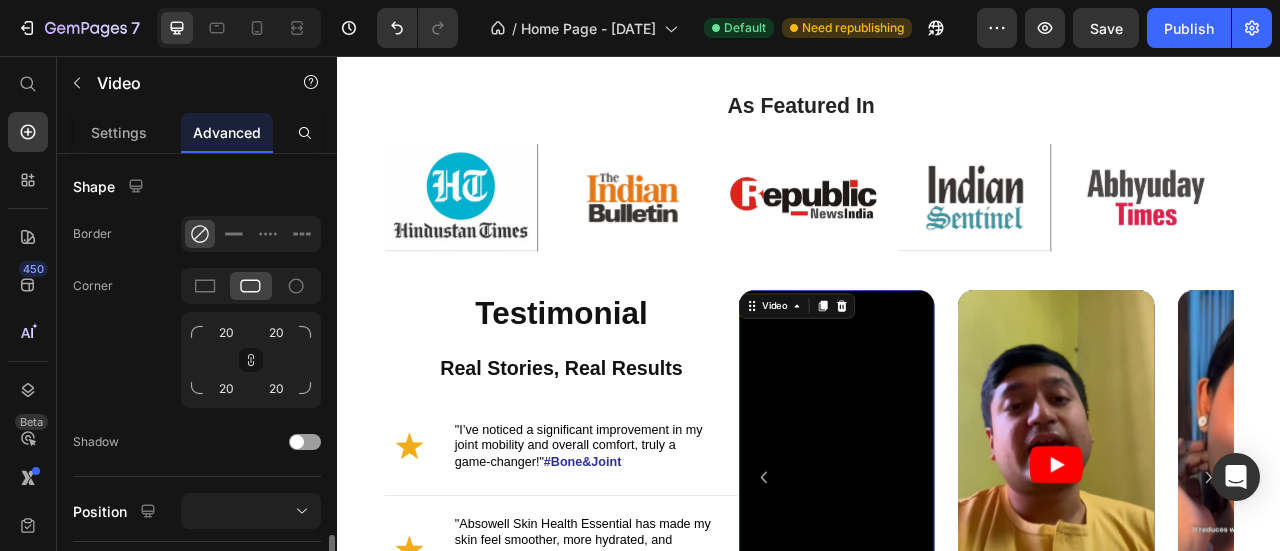 scroll, scrollTop: 666, scrollLeft: 0, axis: vertical 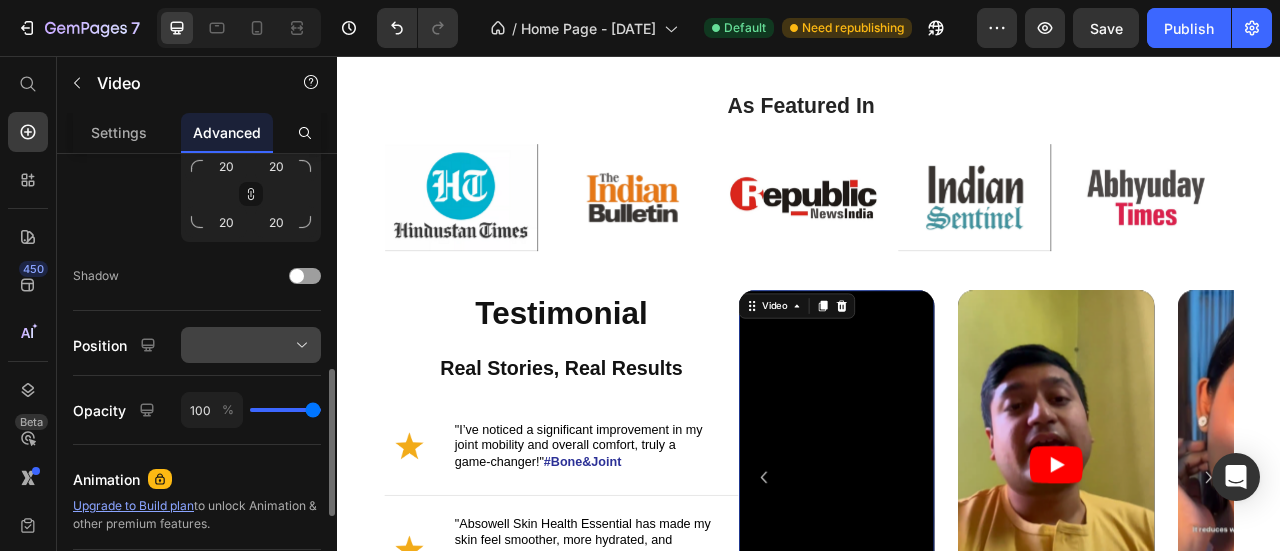 click at bounding box center (251, 345) 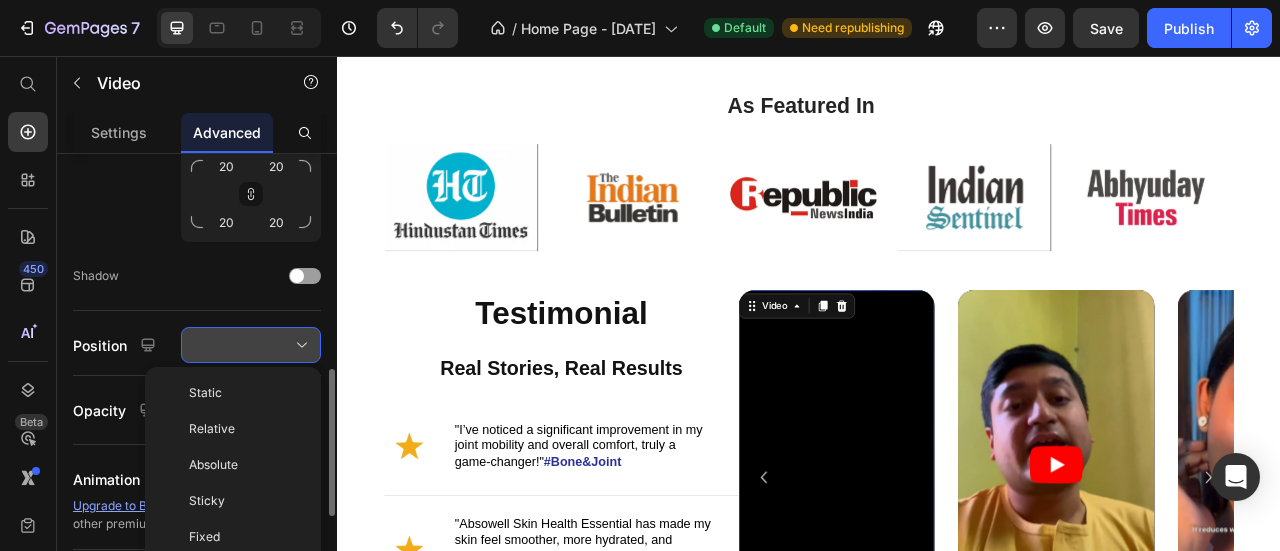click at bounding box center (251, 345) 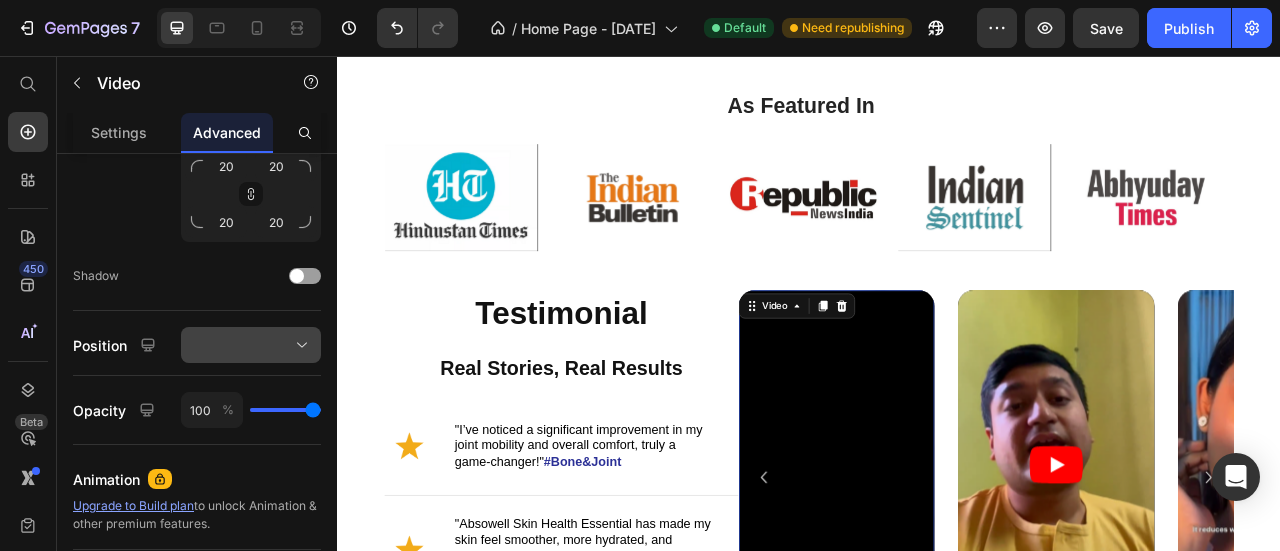 scroll, scrollTop: 951, scrollLeft: 0, axis: vertical 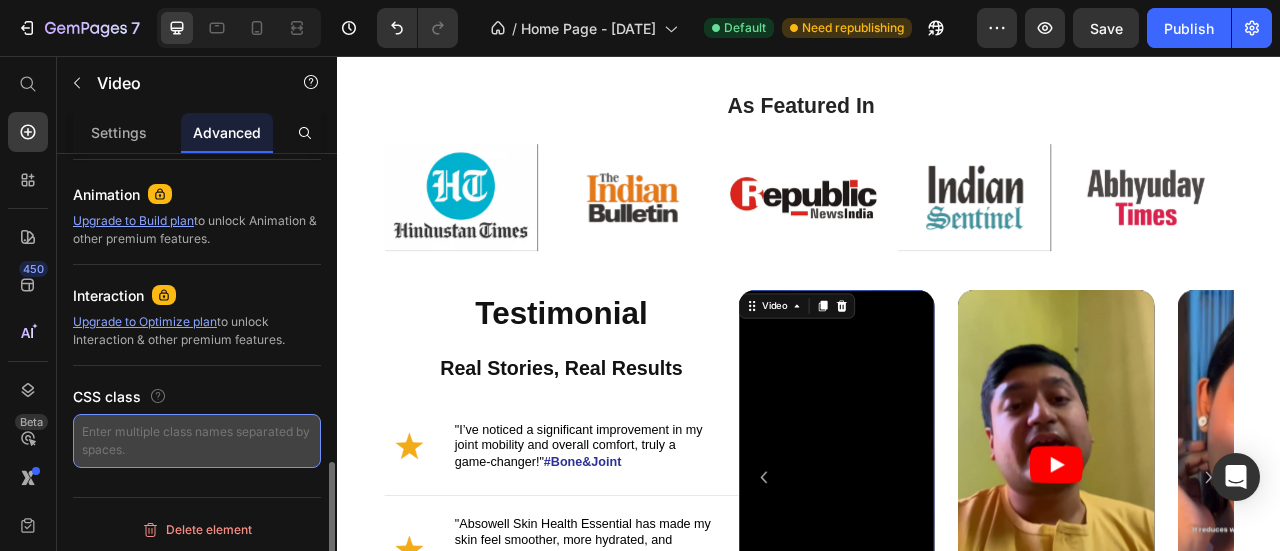 click at bounding box center [197, 441] 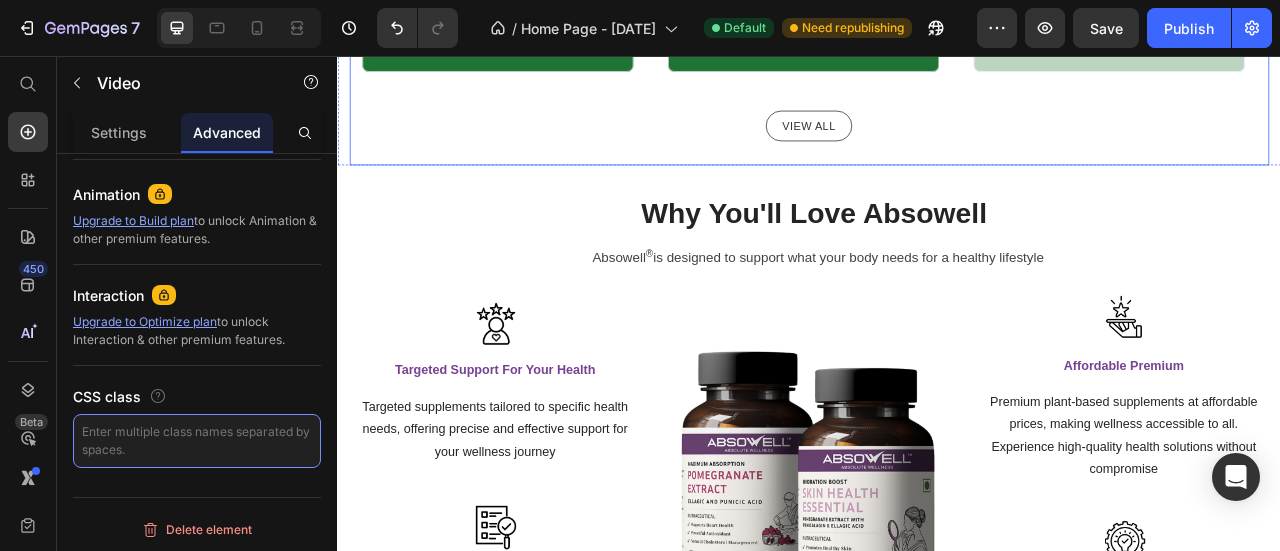 scroll, scrollTop: 1000, scrollLeft: 0, axis: vertical 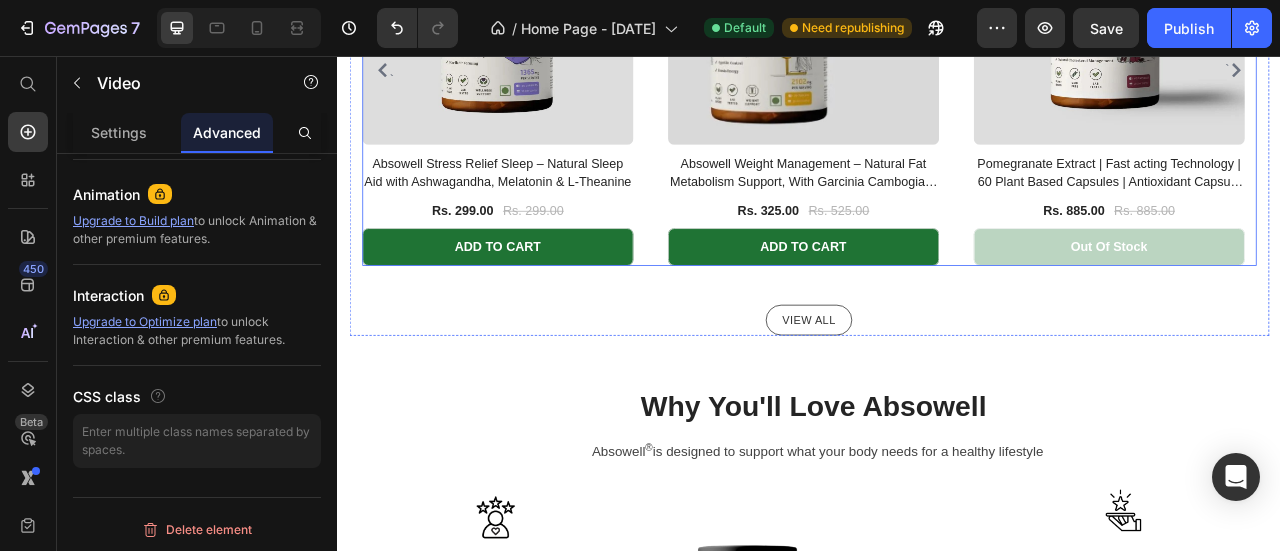 click on "0% off (P) Tag (P) Images Absowell Stress Relief Sleep – Natural Sleep Aid with Ashwagandha, Melatonin & L-Theanine (P) Title Rs. 299.00 (P) Price Rs. 299.00 (P) Price Row ADD TO CART (P) Cart Button Row 38% off (P) Tag (P) Images Absowell Weight Management – Natural Fat Metabolism Support, With Garcinia Cambogia & Green Tea Extract (P) Title Rs. 325.00 (P) Price Rs. 525.00 (P) Price Row ADD TO CART (P) Cart Button Row 0% off (P) Tag (P) Images Pomegranate Extract | Fast acting Technology | 60 Plant Based Capsules | Antioxidant Capsule |Heart Health Supplement | Immune Booster| Glowing Skin Supplement (P) Title Rs. 885.00 (P) Price Rs. 885.00 (P) Price Row Out Of Stock (P) Cart Button Row 0% off (P) Tag (P) Images Turmeric Curcumin with Fast-Acting Technology | 60 Plant-Based Capsules | Joint & Inflammatory Support | Natural Blood Thinner | Brain & Heart Health | Digestive & Weight Management Supplement. (P) Title Rs. 885.00 (P) Price Rs. 885.00 (P) Price Row Out Of Stock (P) Cart Button Row 0% off Row 0%" at bounding box center [937, 73] 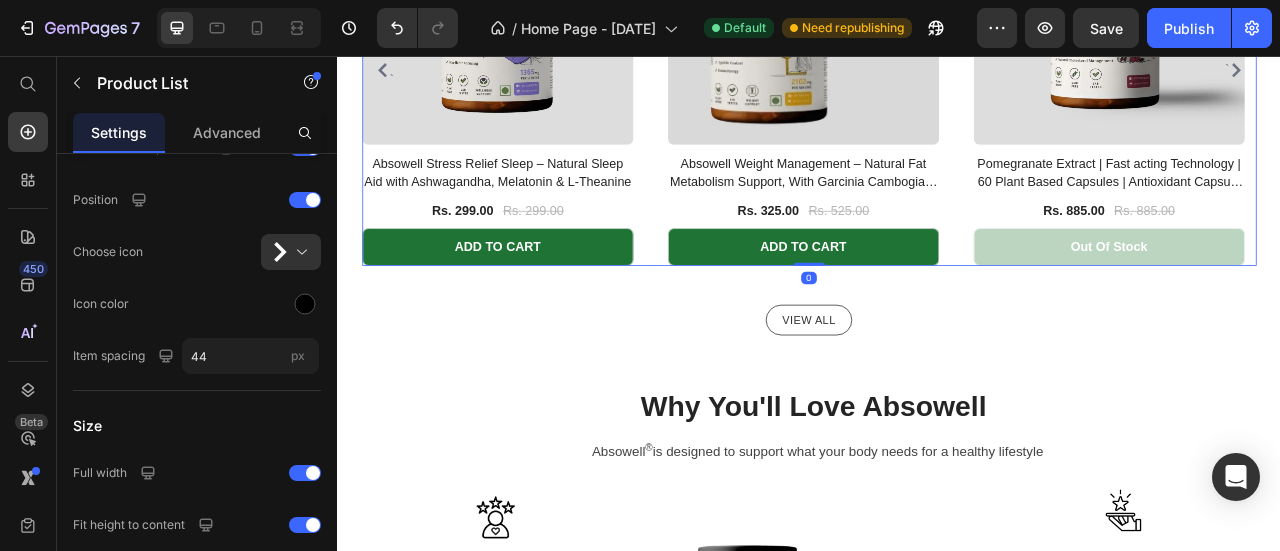 scroll, scrollTop: 0, scrollLeft: 0, axis: both 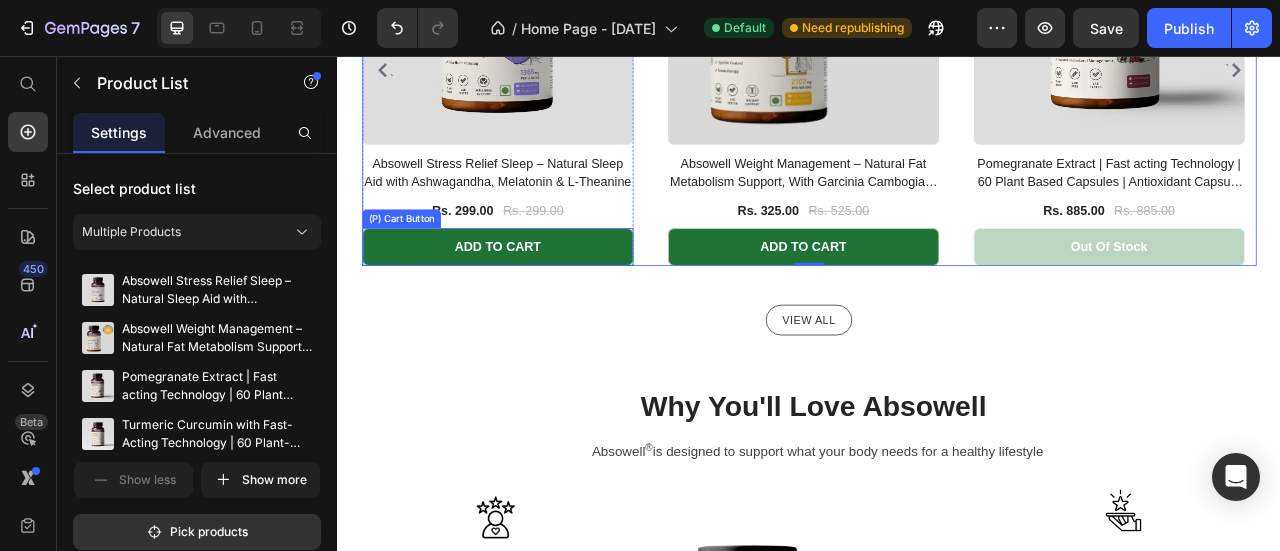 click on "(P) Cart Button" at bounding box center [418, 262] 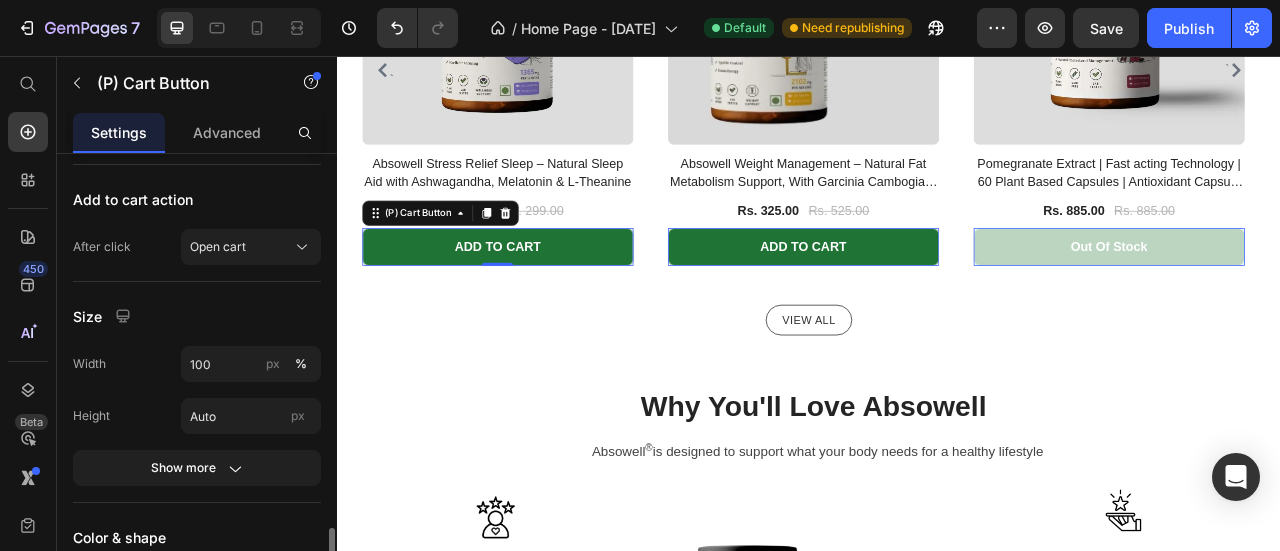 scroll, scrollTop: 1000, scrollLeft: 0, axis: vertical 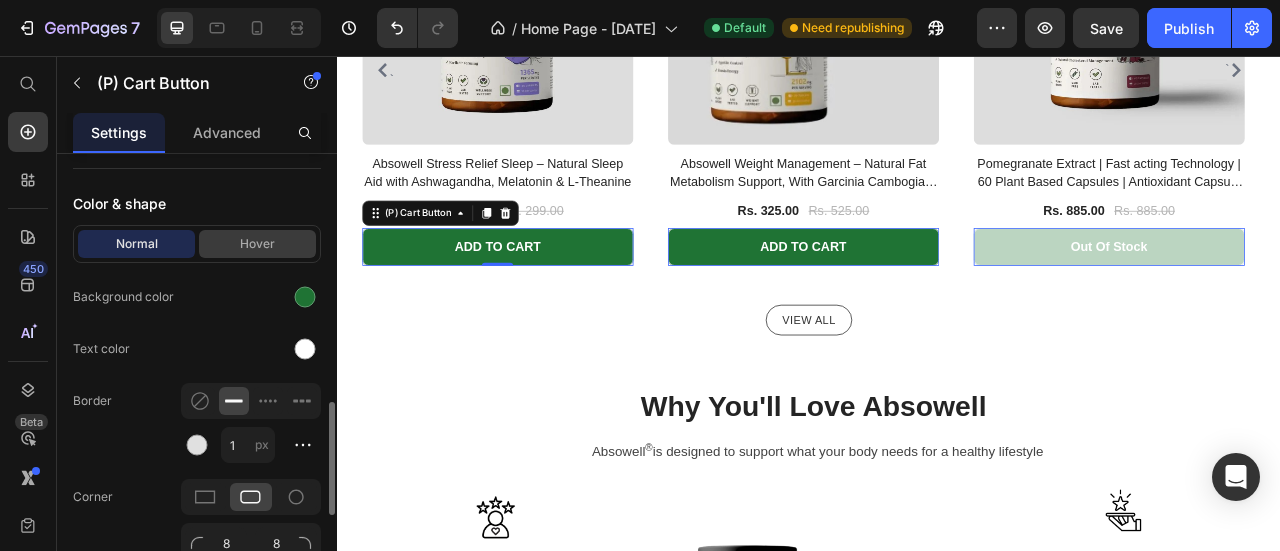 click on "Hover" at bounding box center (257, 244) 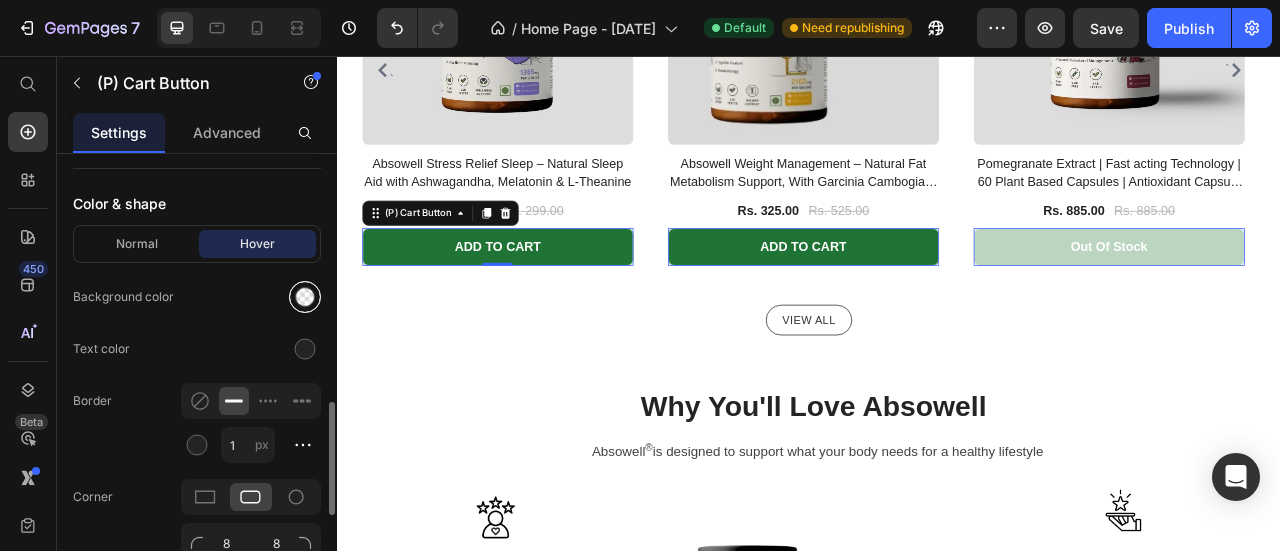 click at bounding box center (305, 297) 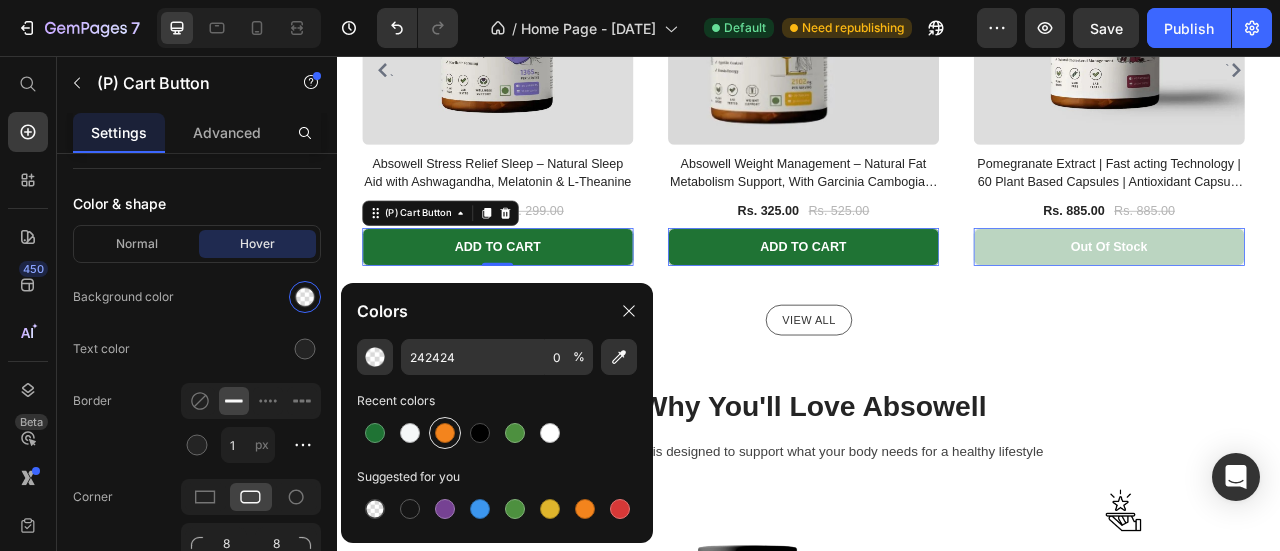click at bounding box center [445, 433] 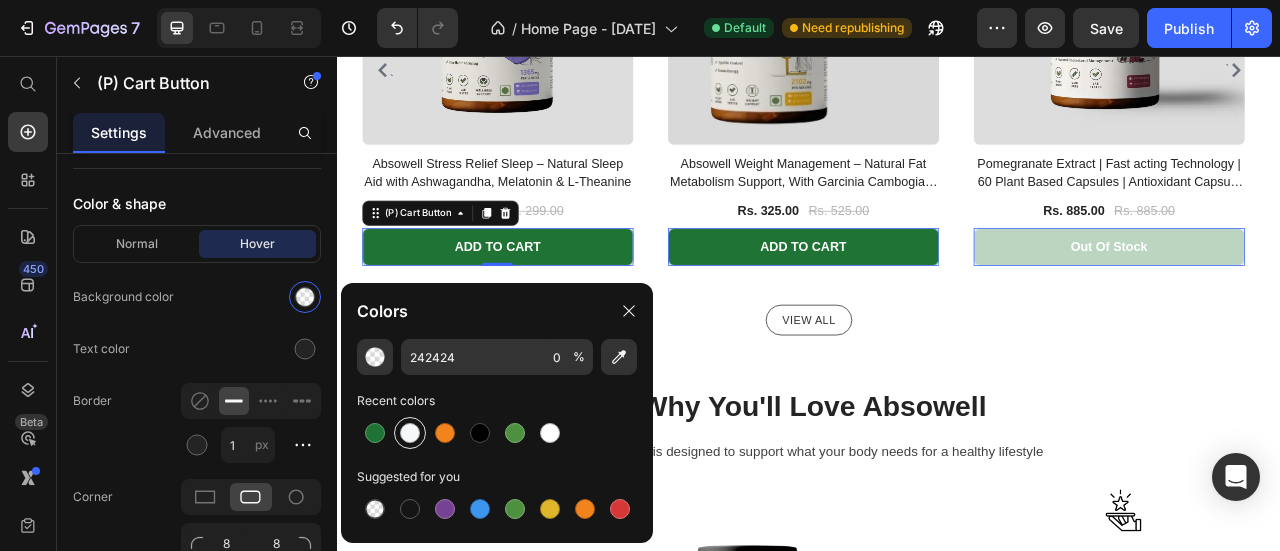 type on "F3841D" 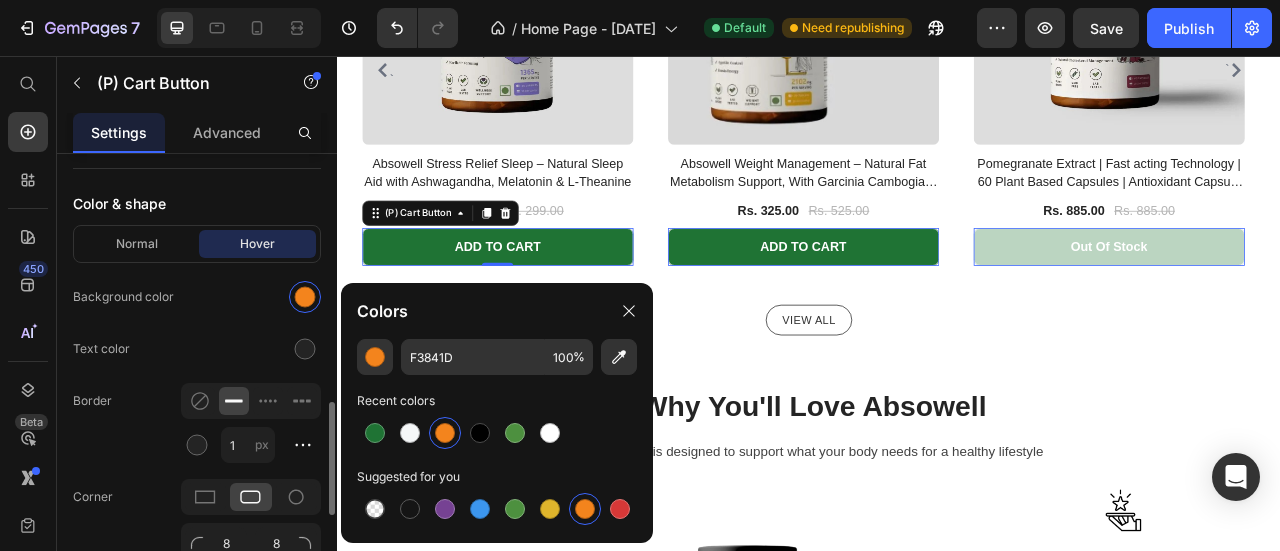 click on "Normal Hover Background color Text color Border 1 px Corner 8 8 8 8 Shadow" 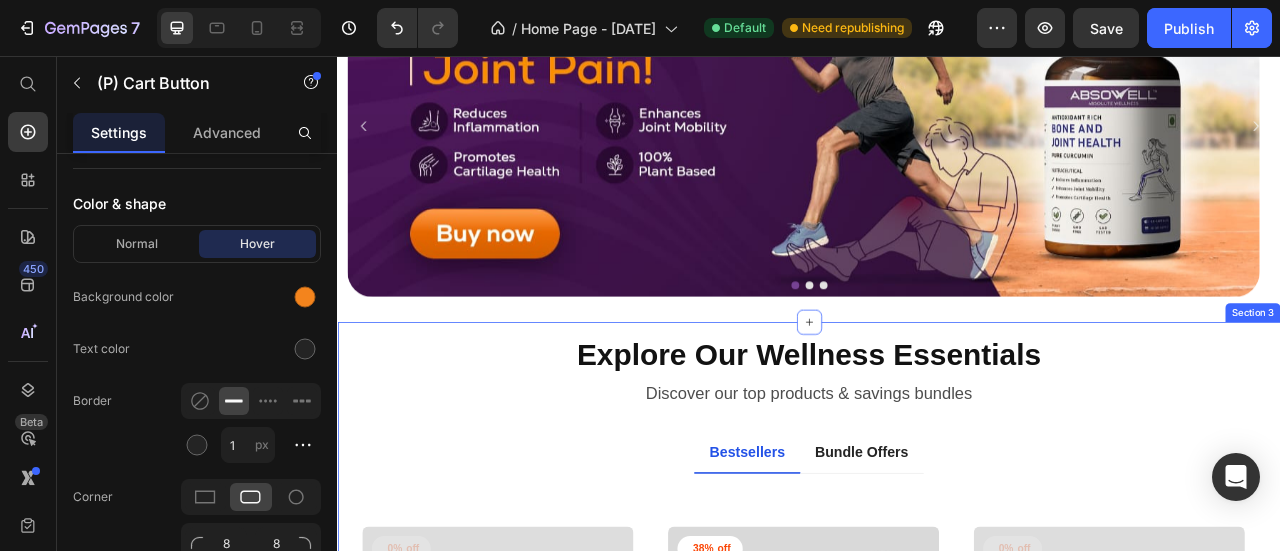 scroll, scrollTop: 833, scrollLeft: 0, axis: vertical 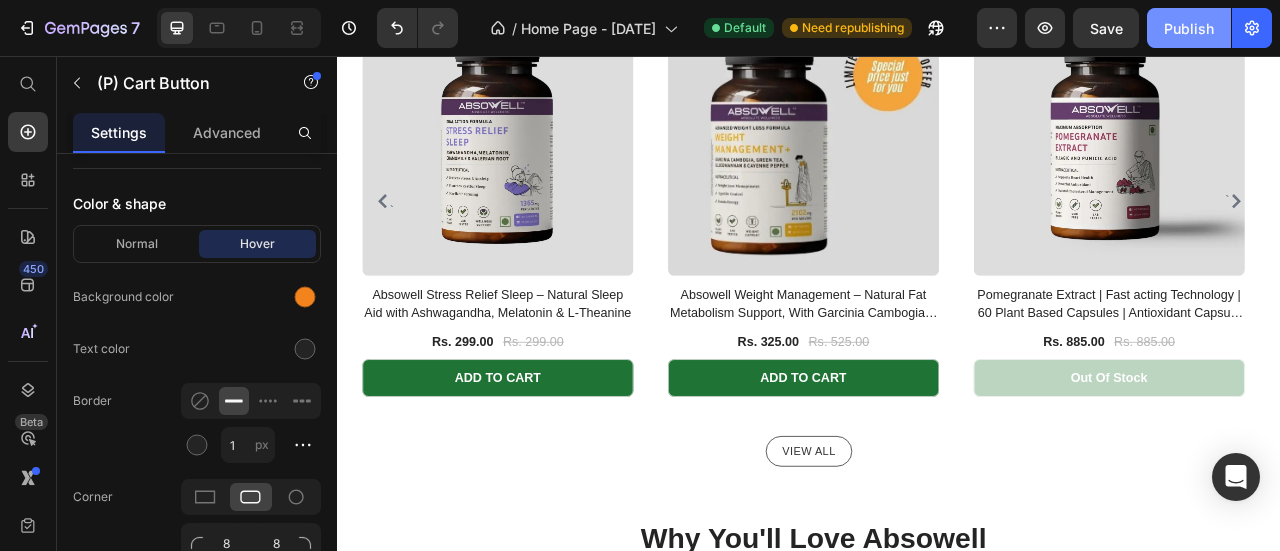 click on "Publish" at bounding box center [1189, 28] 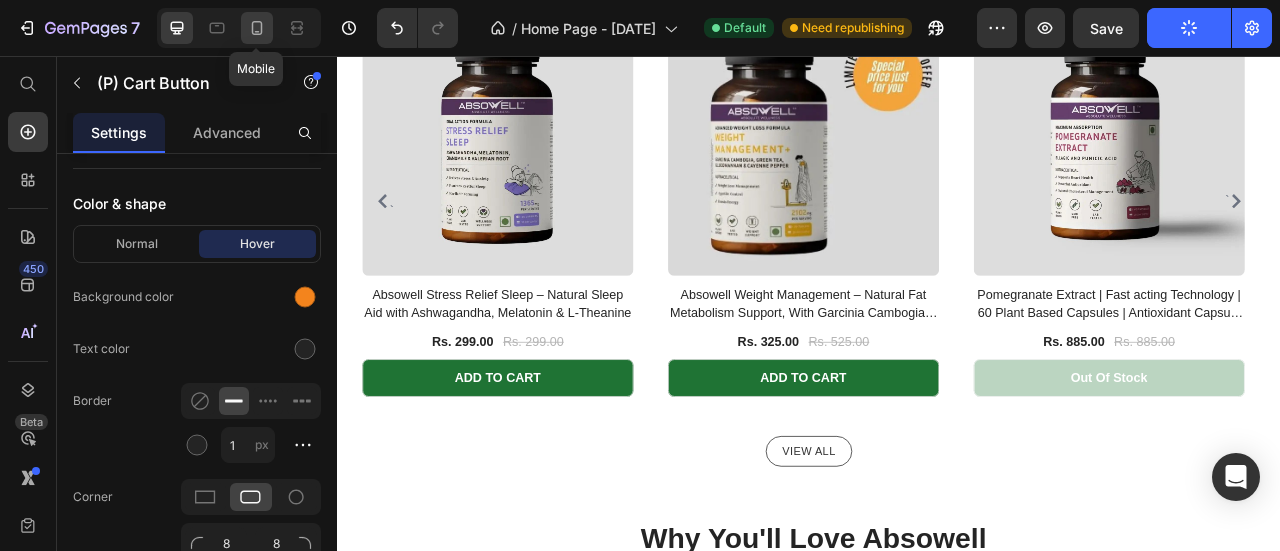 click 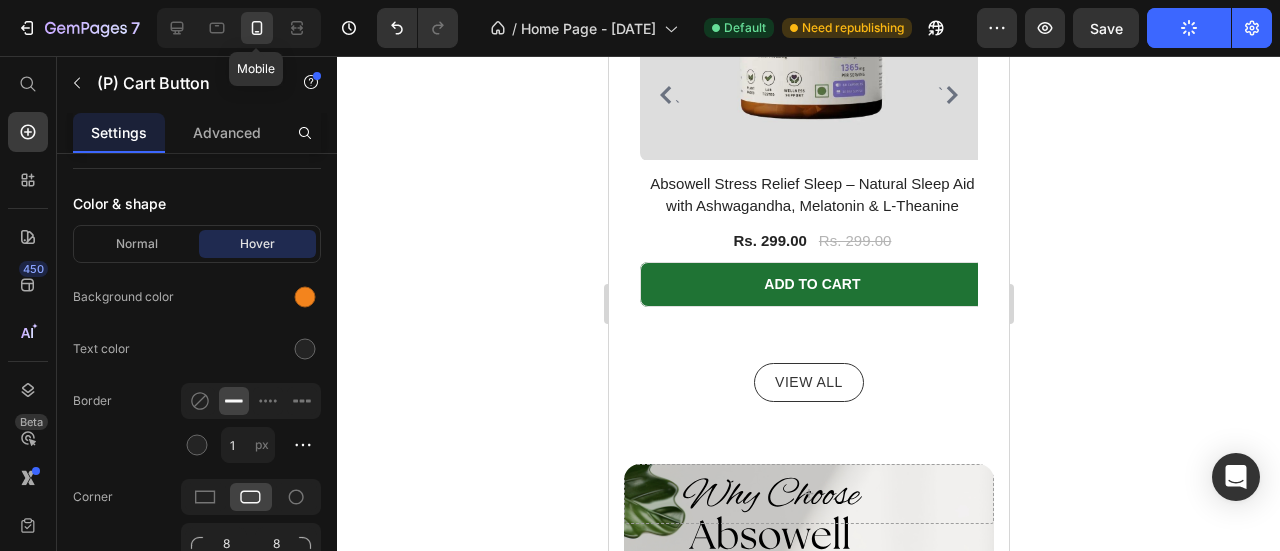 type on "14" 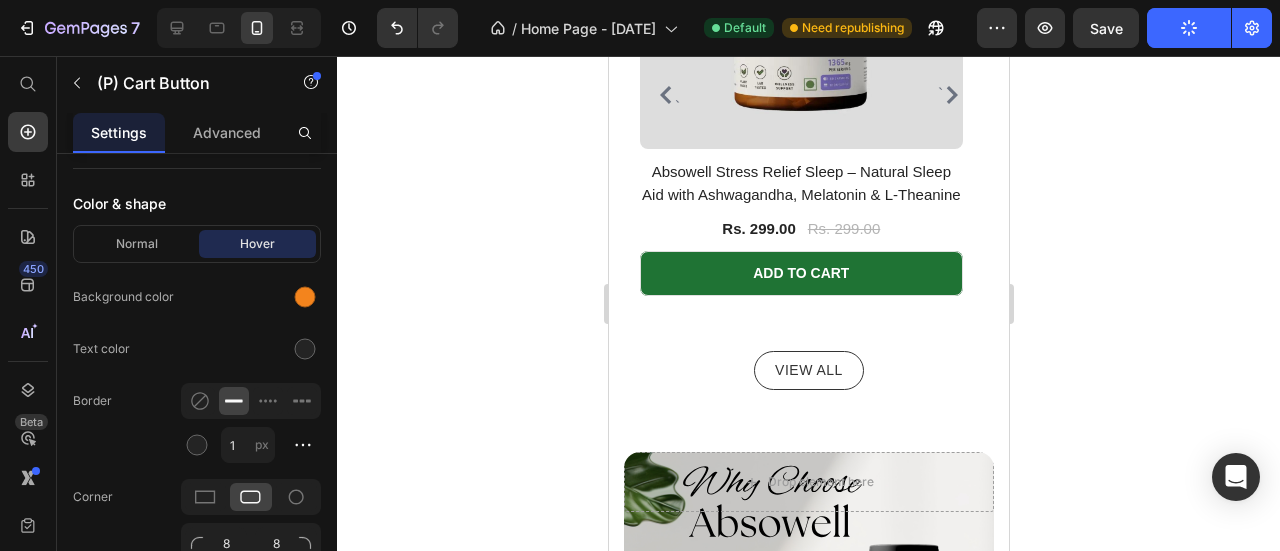 scroll, scrollTop: 944, scrollLeft: 0, axis: vertical 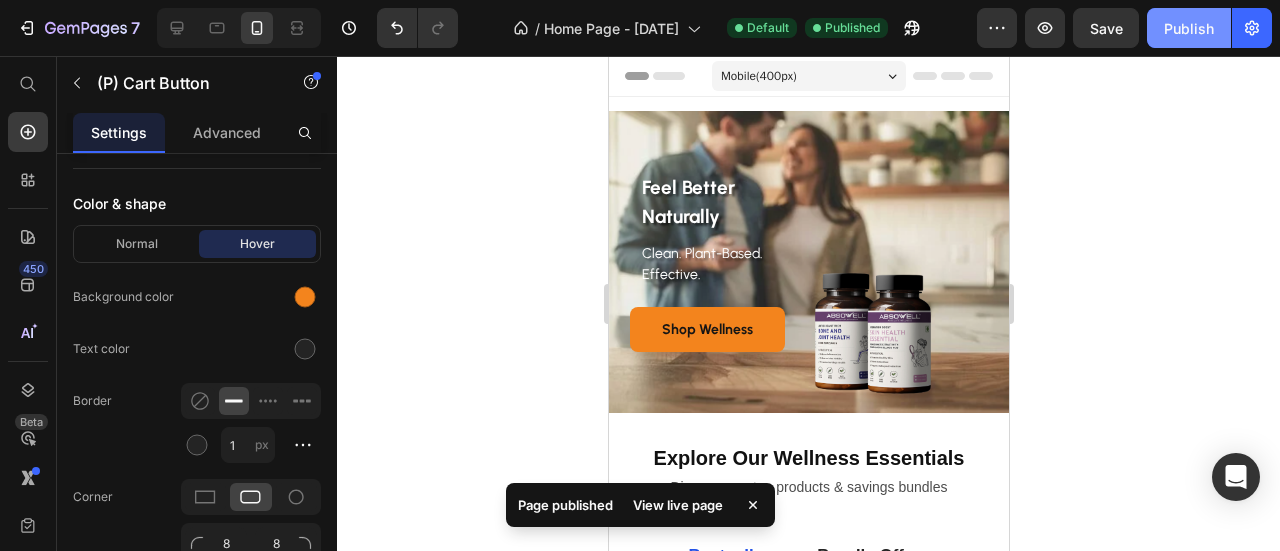 click on "Publish" at bounding box center (1189, 28) 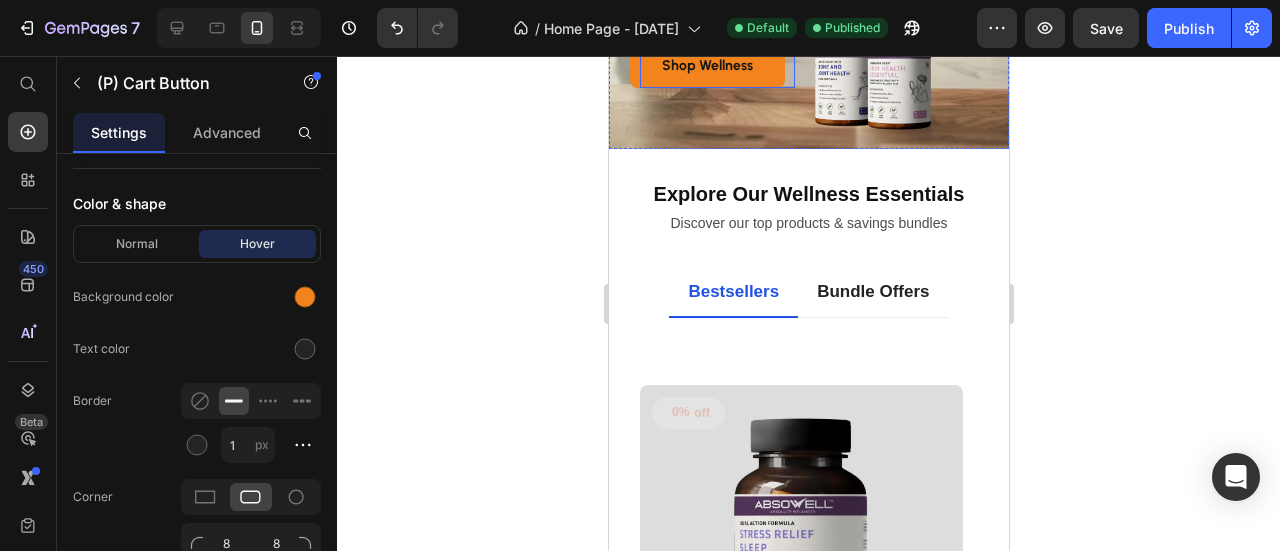 scroll, scrollTop: 0, scrollLeft: 0, axis: both 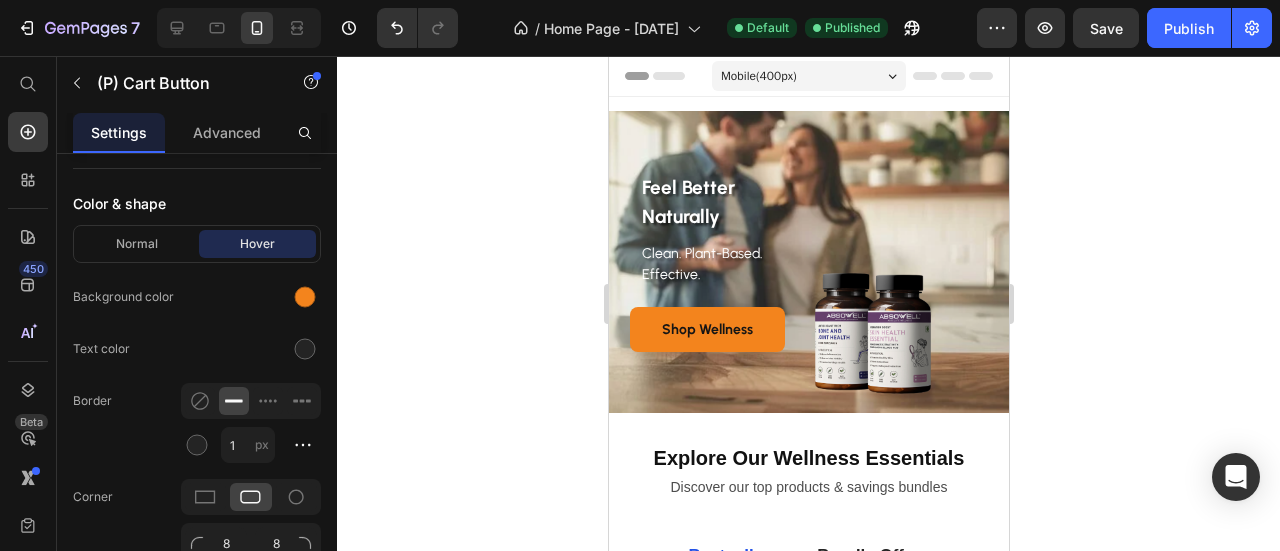 click 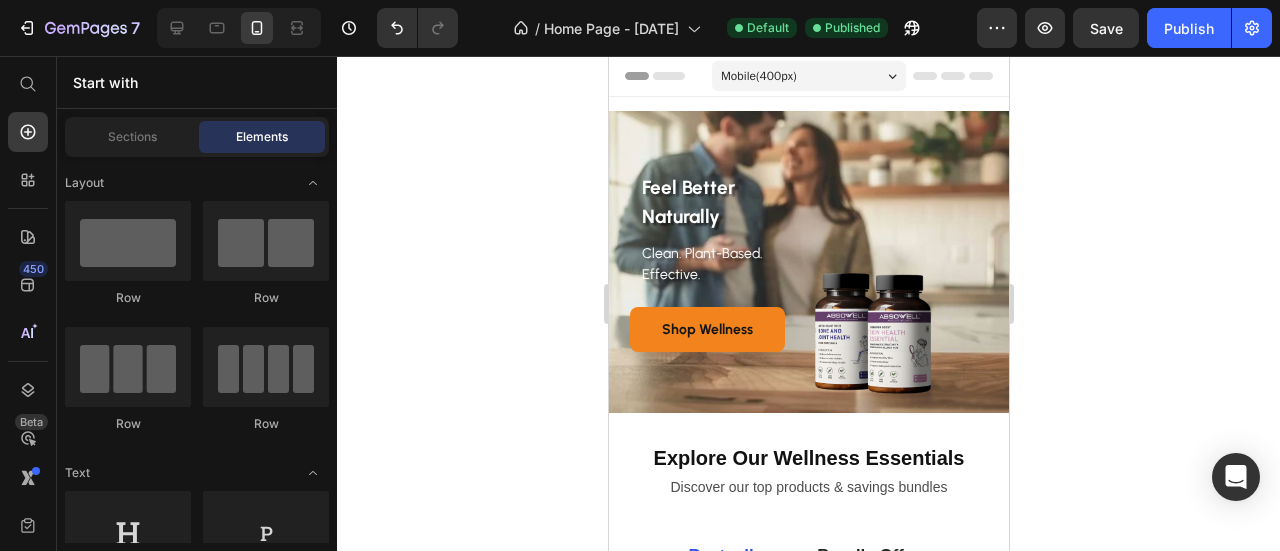 click on "[NUMBER]   /  Home Page - [DATE] Default Published Preview  Save   Publish" 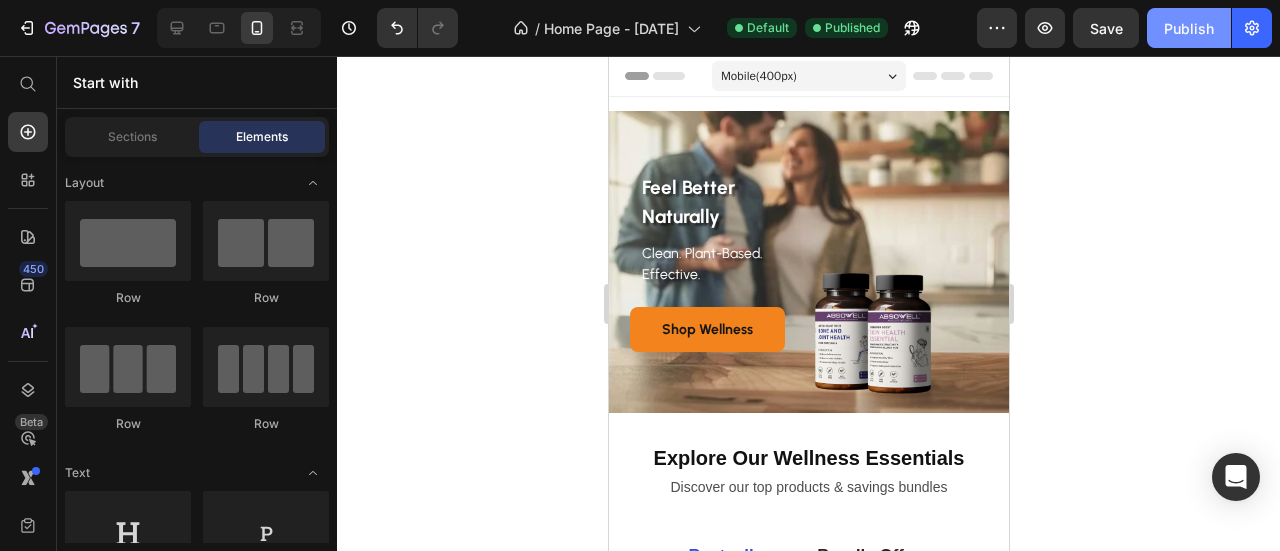 click on "Publish" 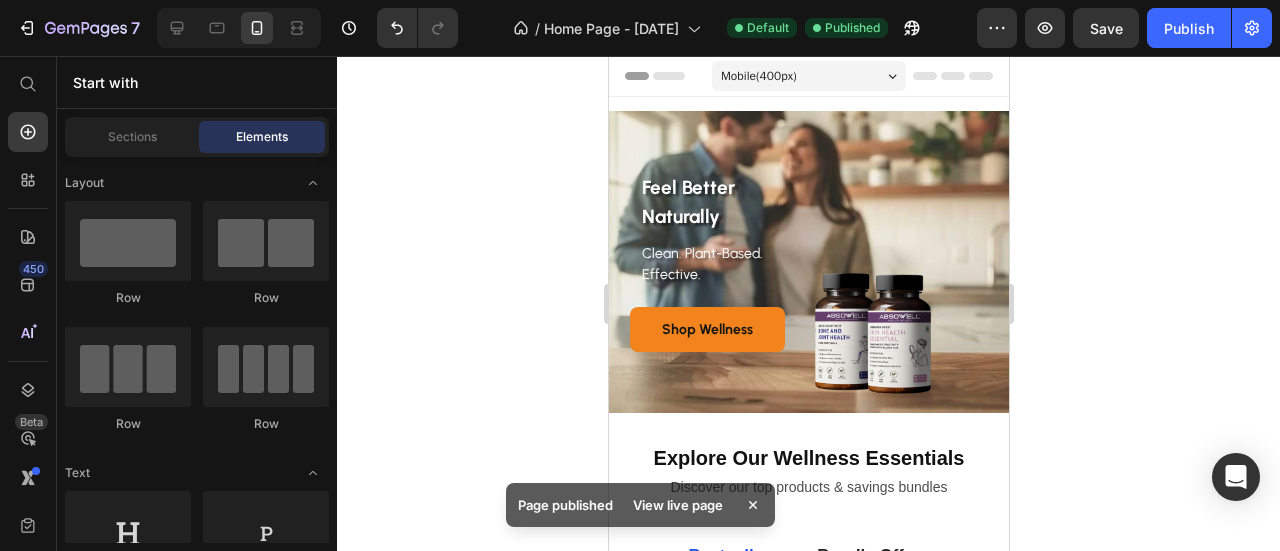 type 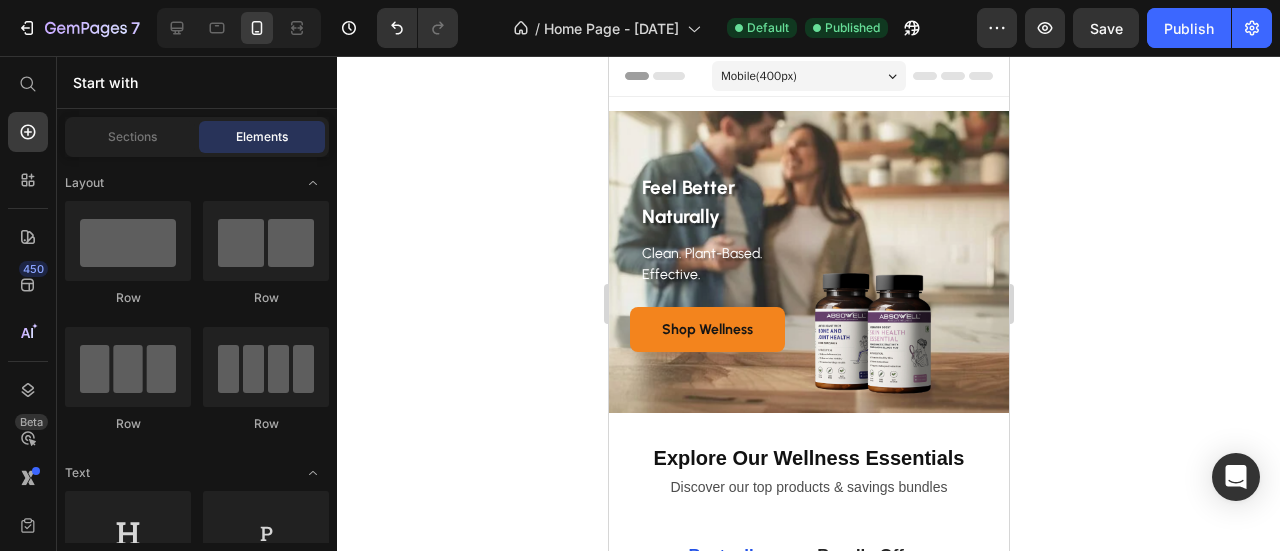 click 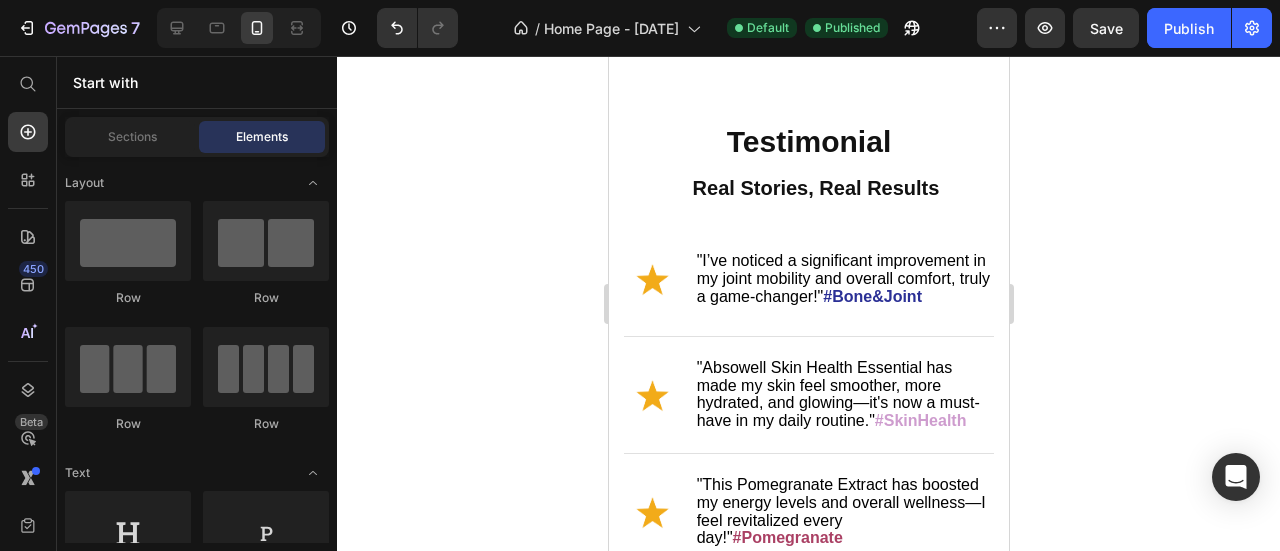 scroll, scrollTop: 0, scrollLeft: 0, axis: both 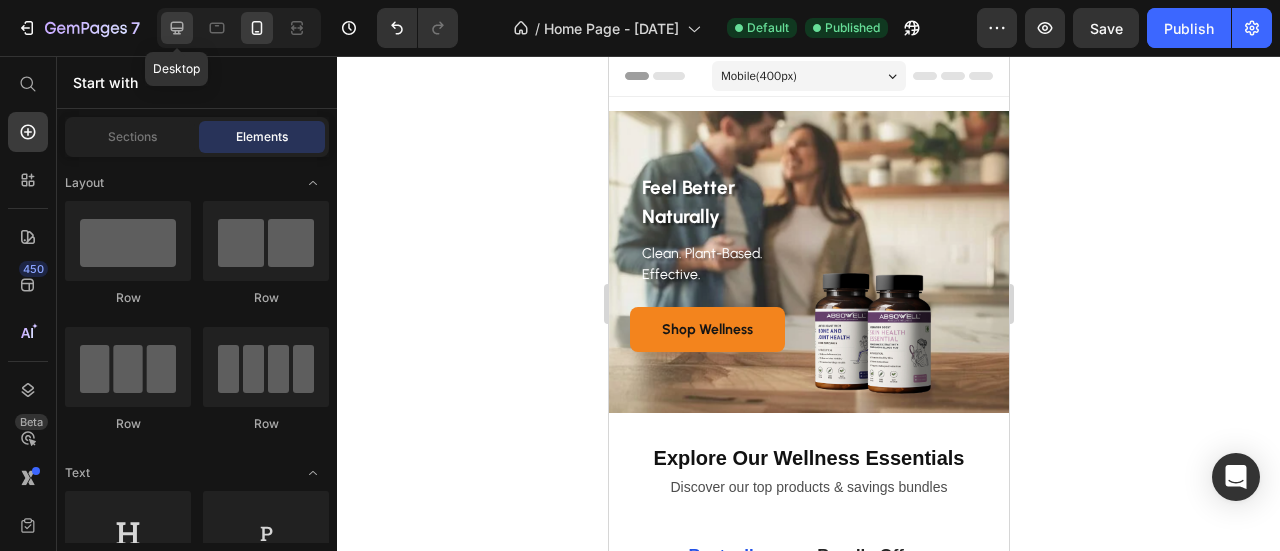 click 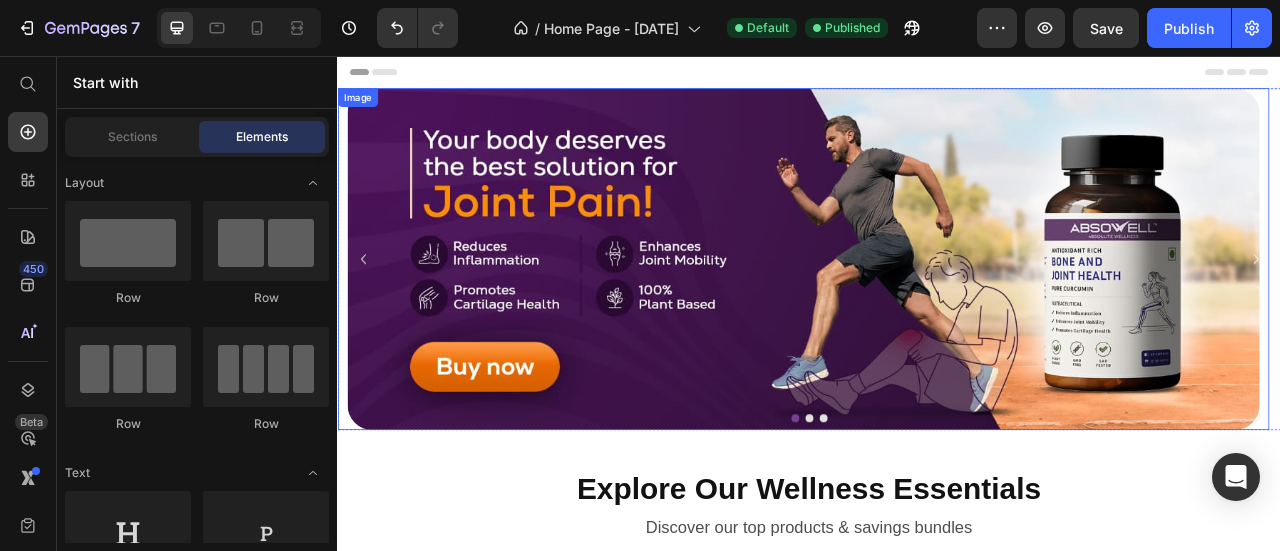 click on "Image" at bounding box center [362, 109] 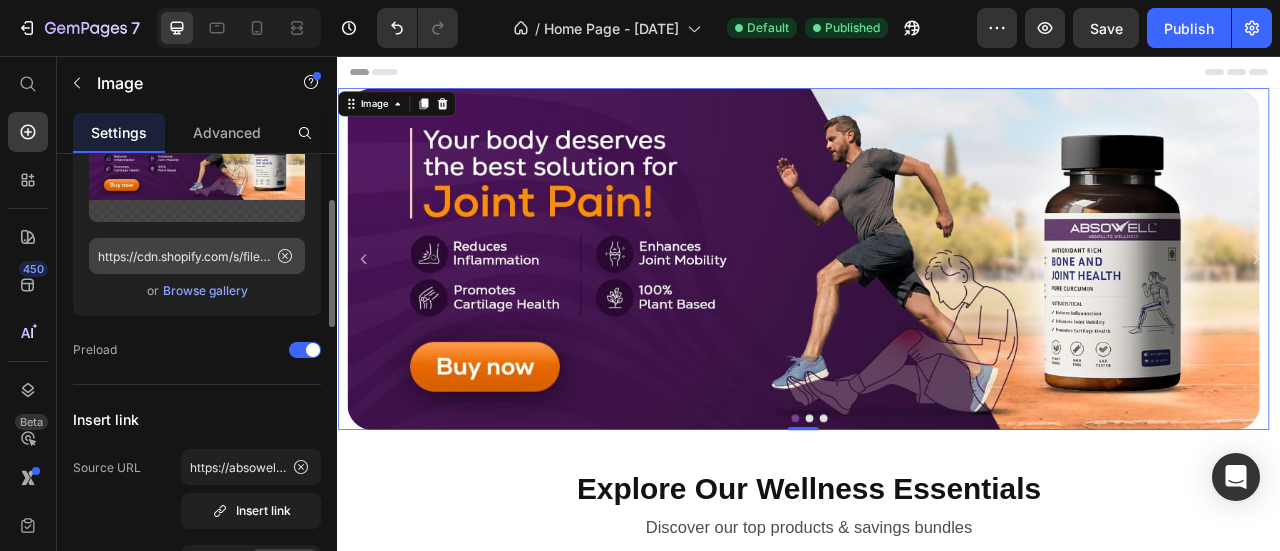 scroll, scrollTop: 0, scrollLeft: 0, axis: both 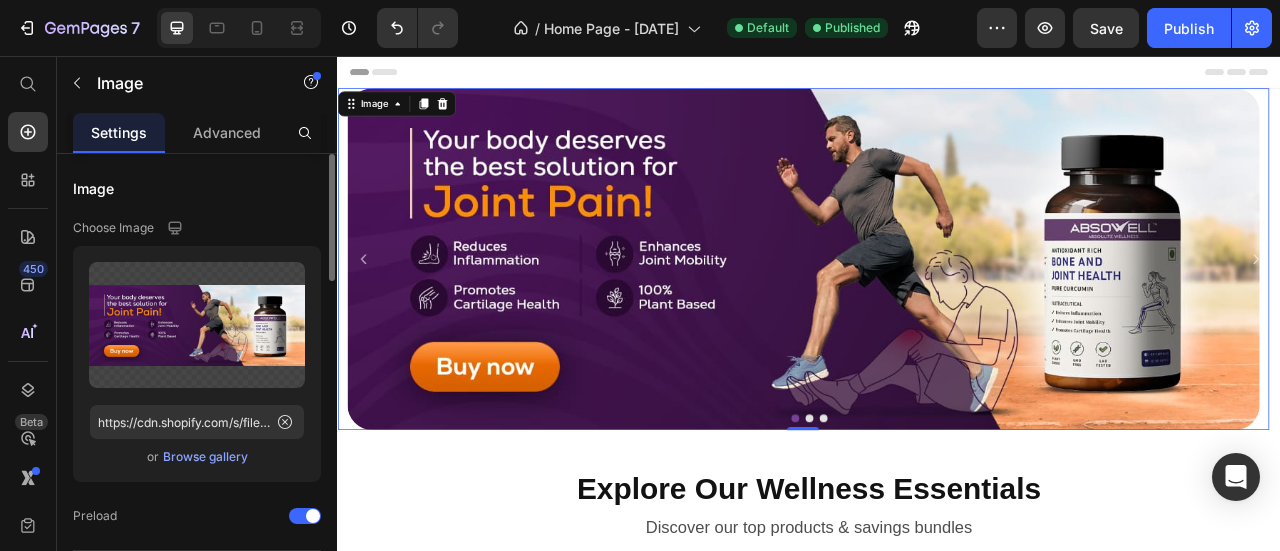 click on "Choose Image" at bounding box center [197, 228] 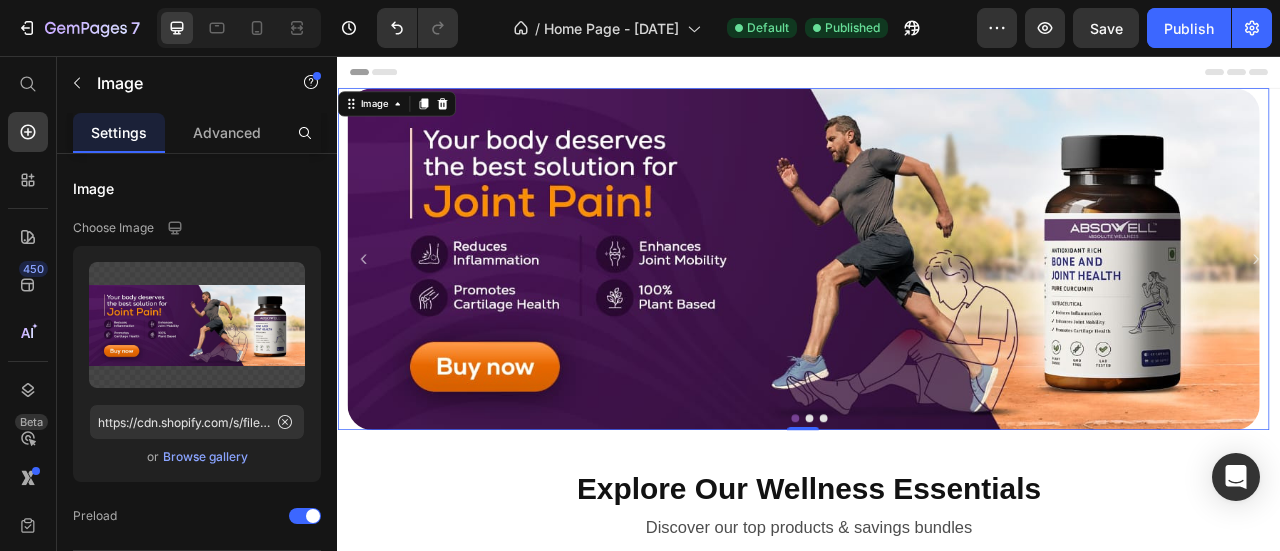 click at bounding box center (929, 314) 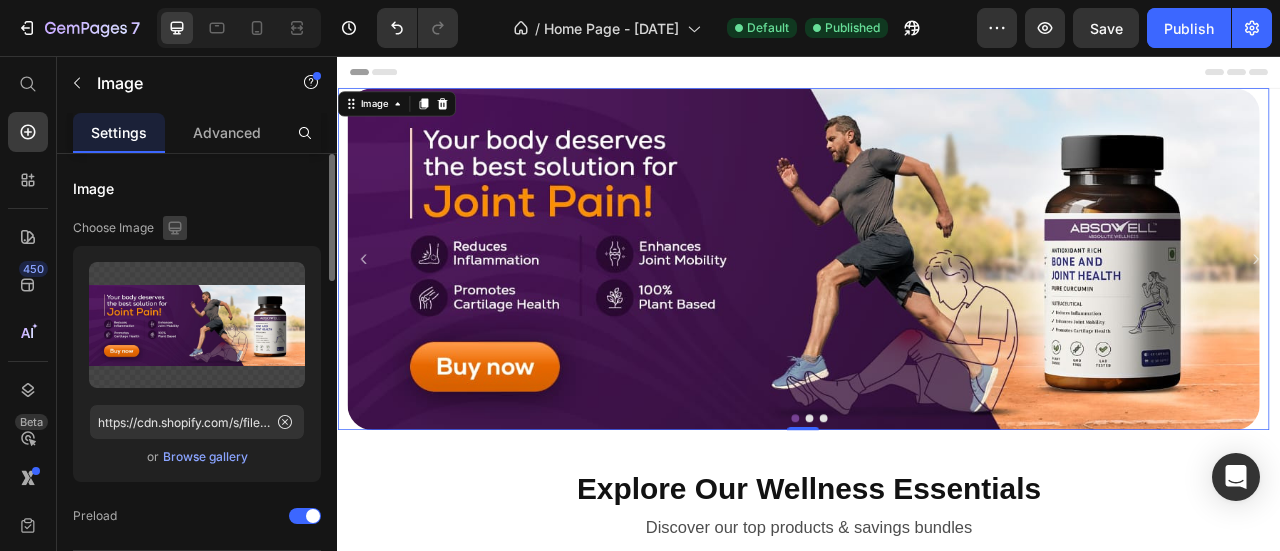 click 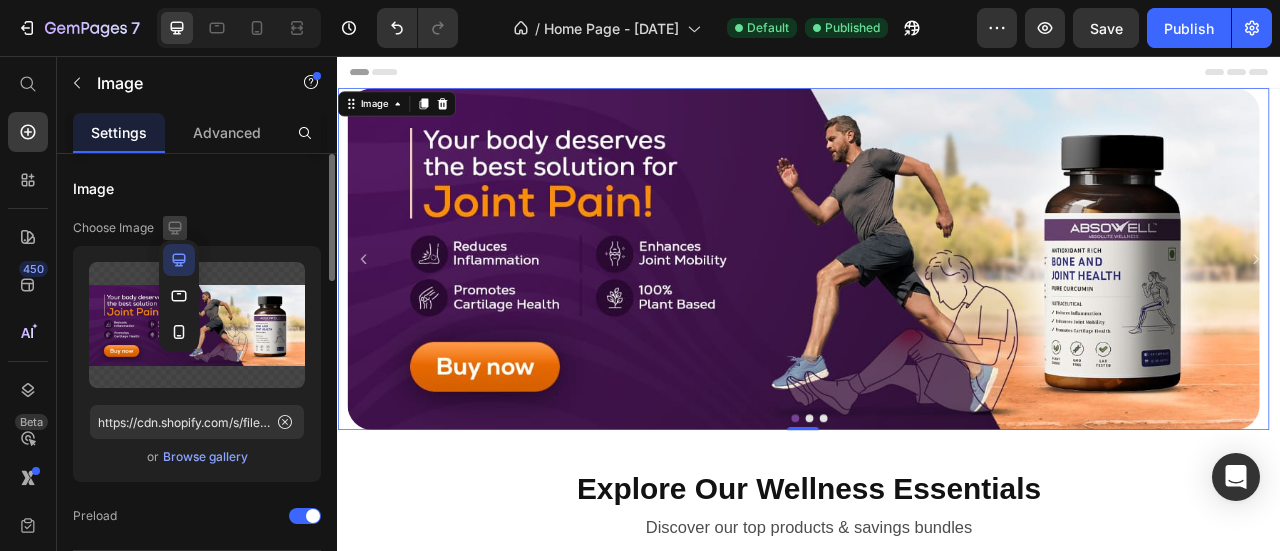 click 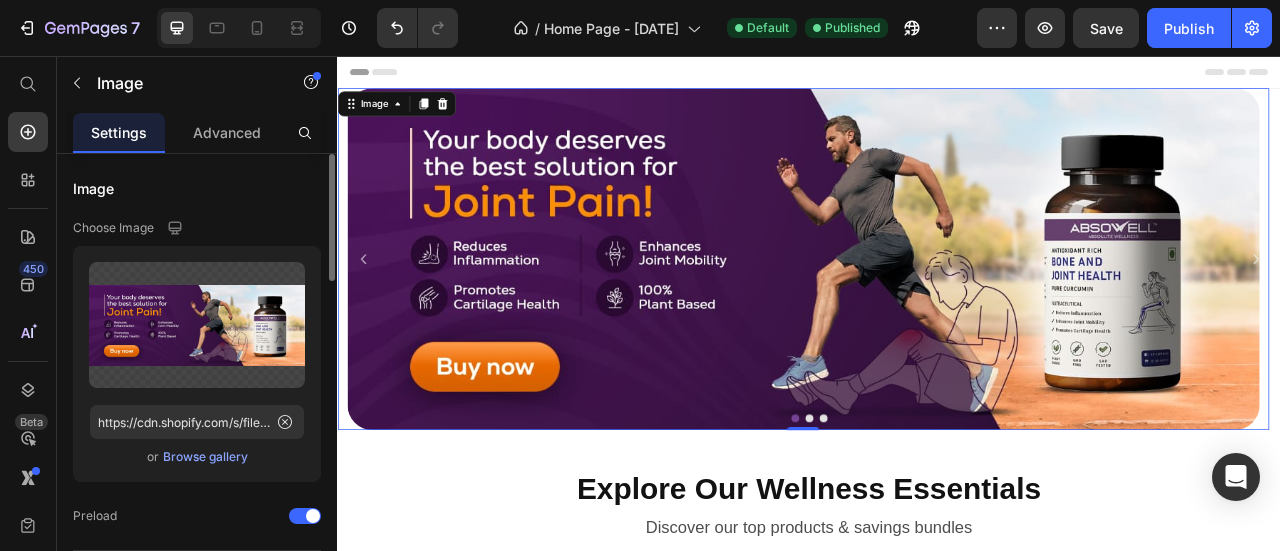 click on "Choose Image" at bounding box center (197, 228) 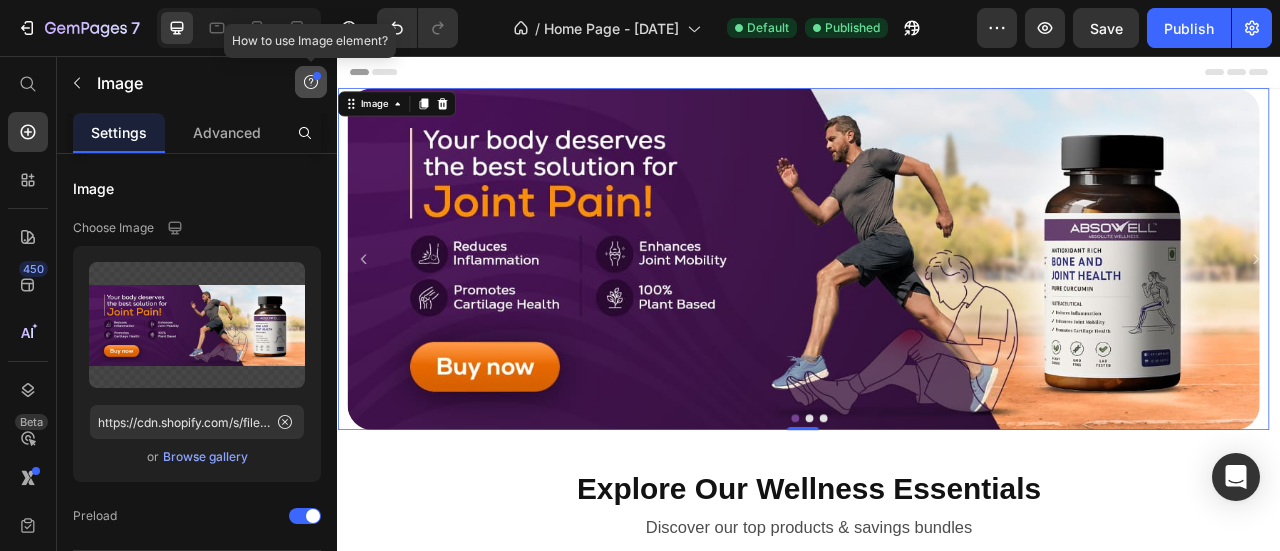 click 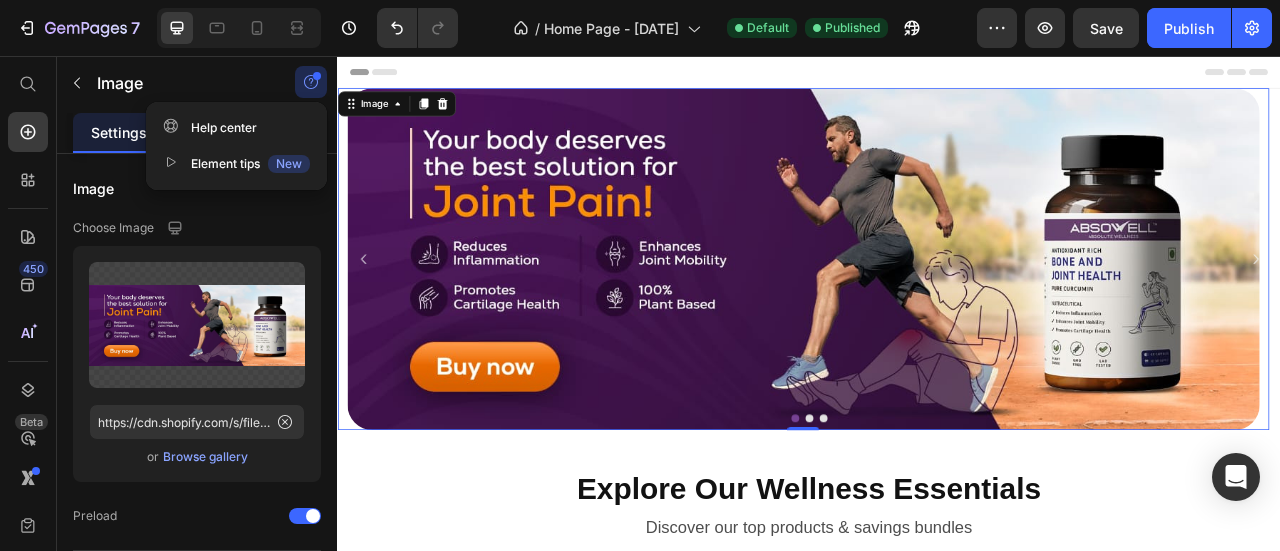click 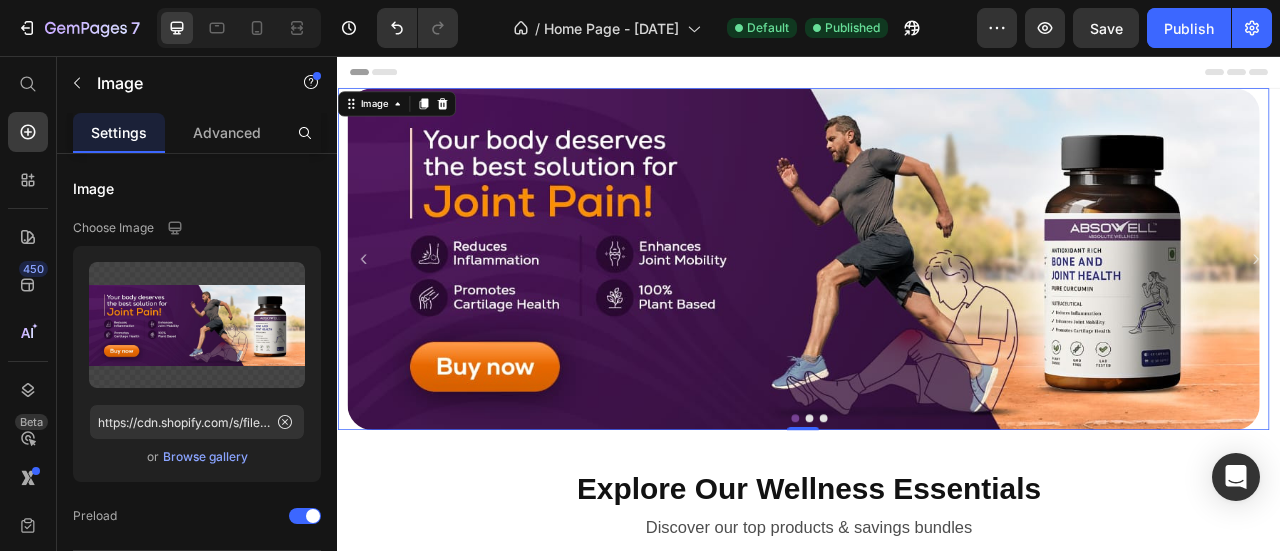 click at bounding box center (929, 314) 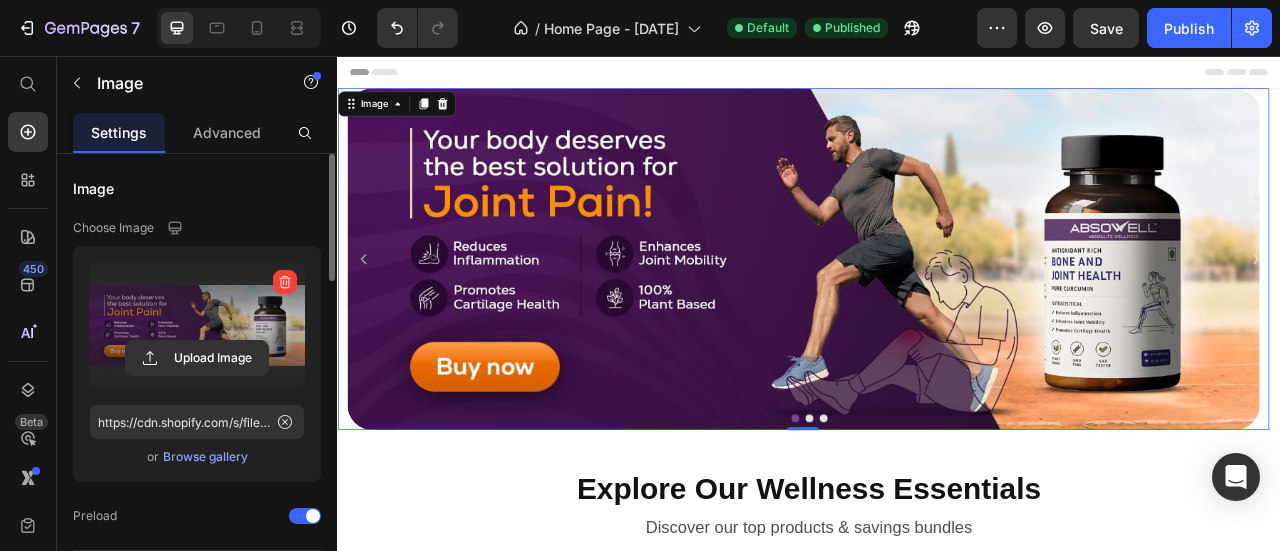 scroll, scrollTop: 166, scrollLeft: 0, axis: vertical 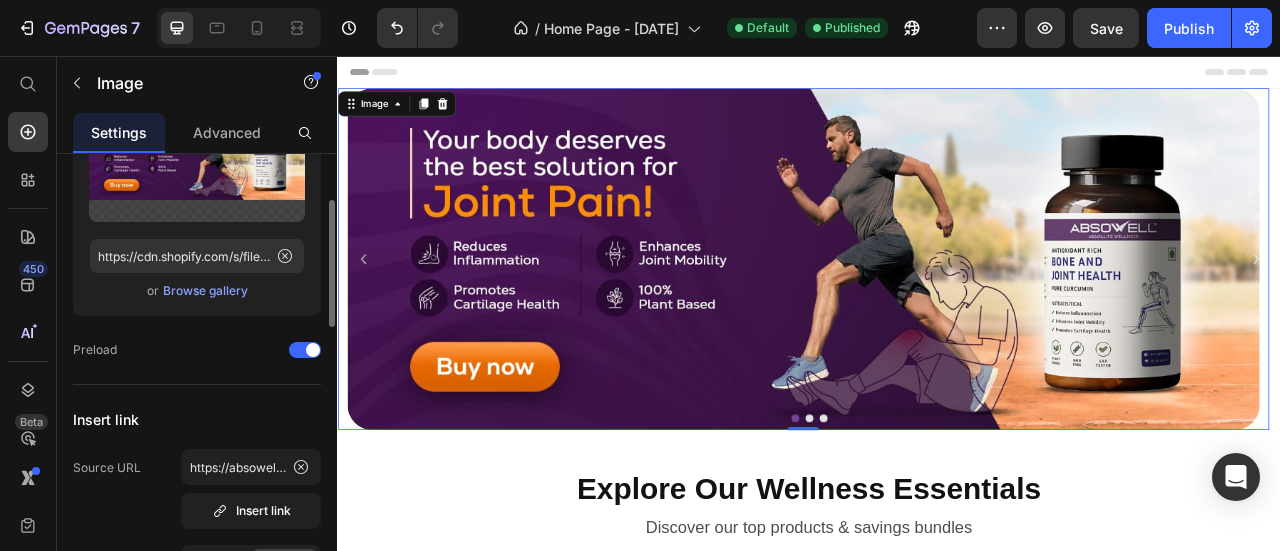 click on "Browse gallery" at bounding box center (205, 291) 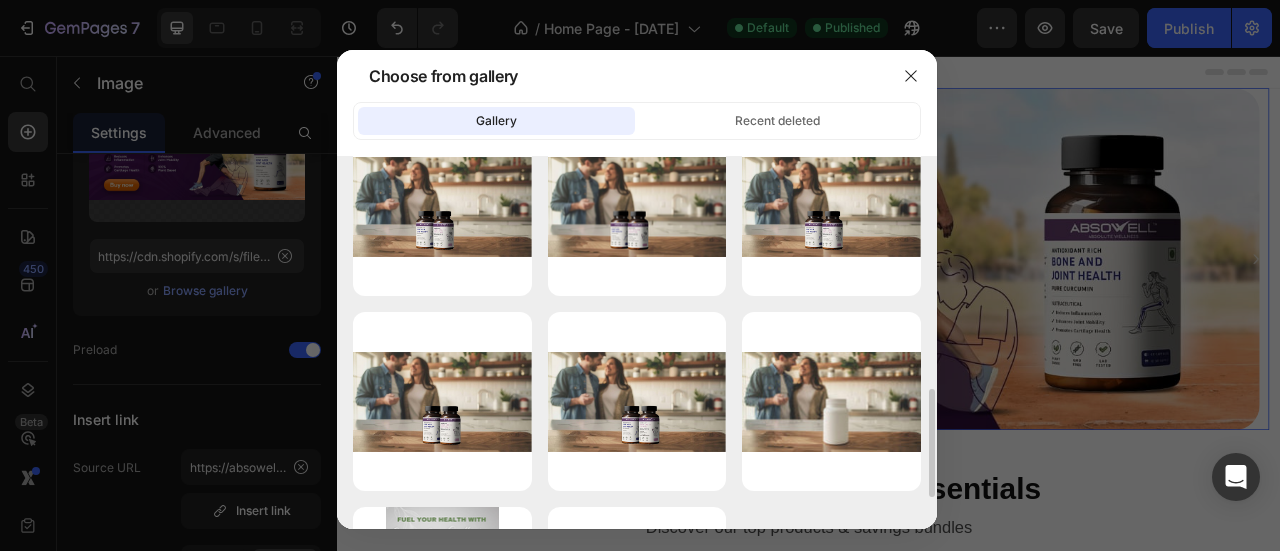 scroll, scrollTop: 333, scrollLeft: 0, axis: vertical 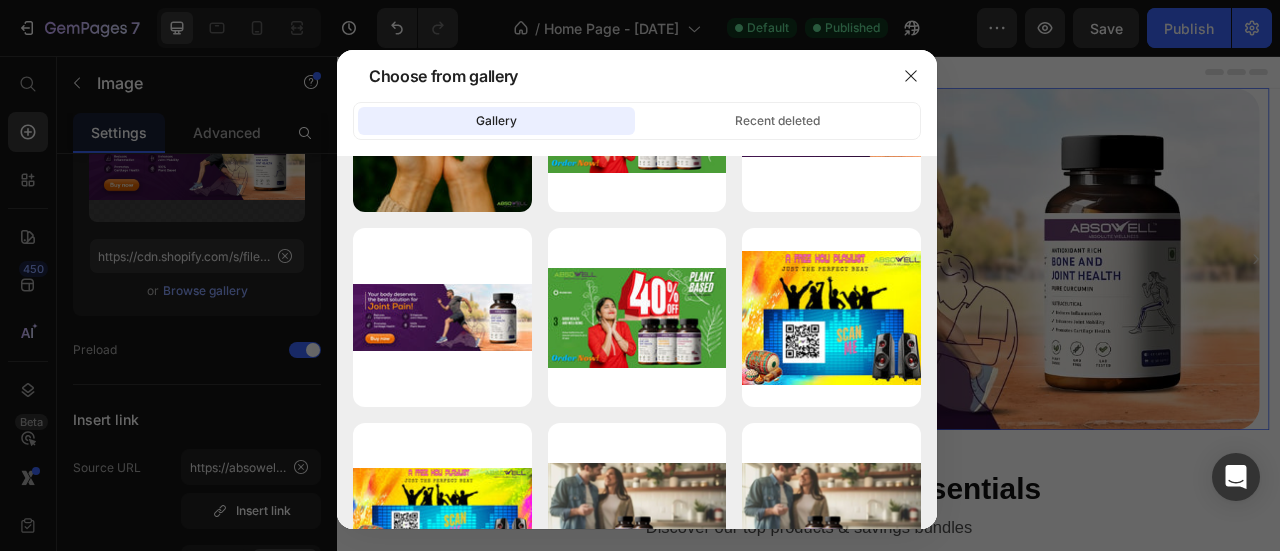 click at bounding box center (640, 275) 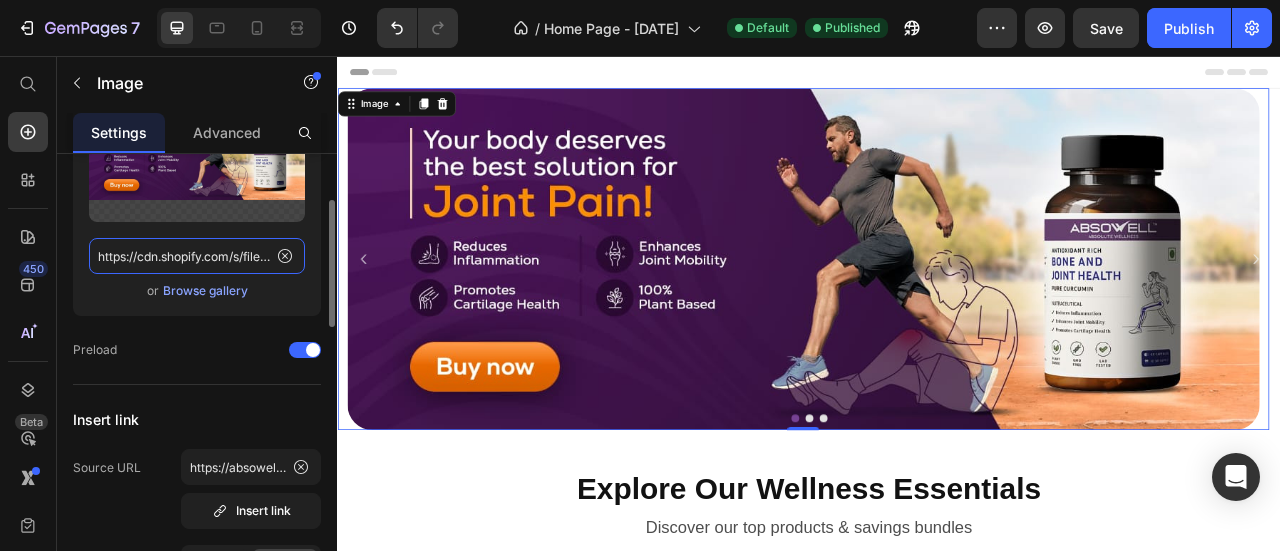click on "https://cdn.shopify.com/s/files/1/0658/1544/5659/files/gempages_545340098971960352-7b46073d-239a-4b53-b4cf-f99f1013c2f8.svg" 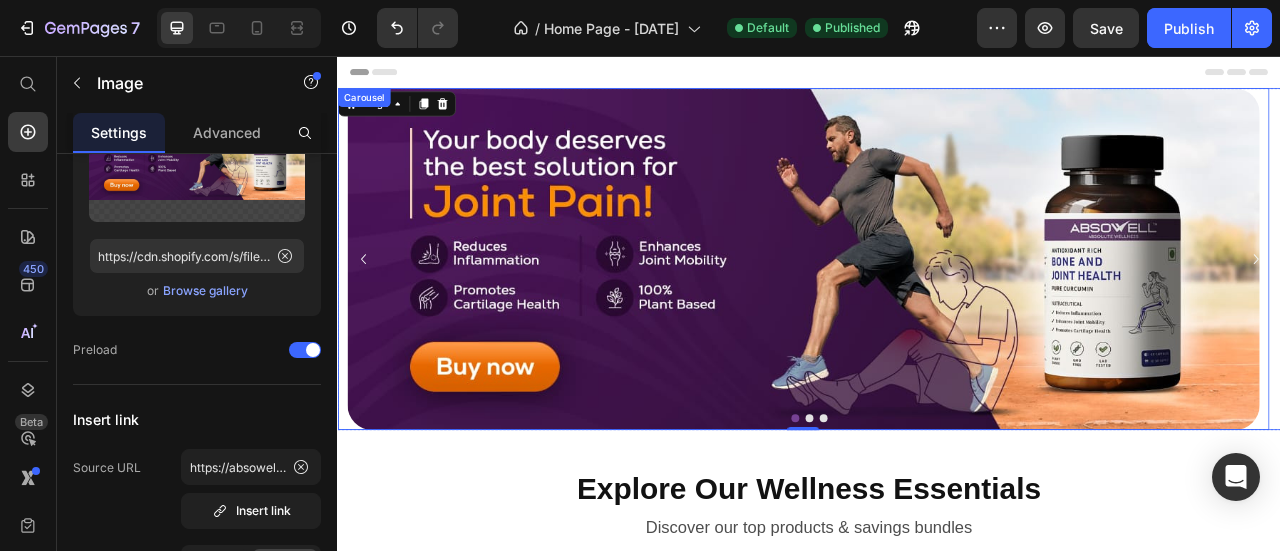 click 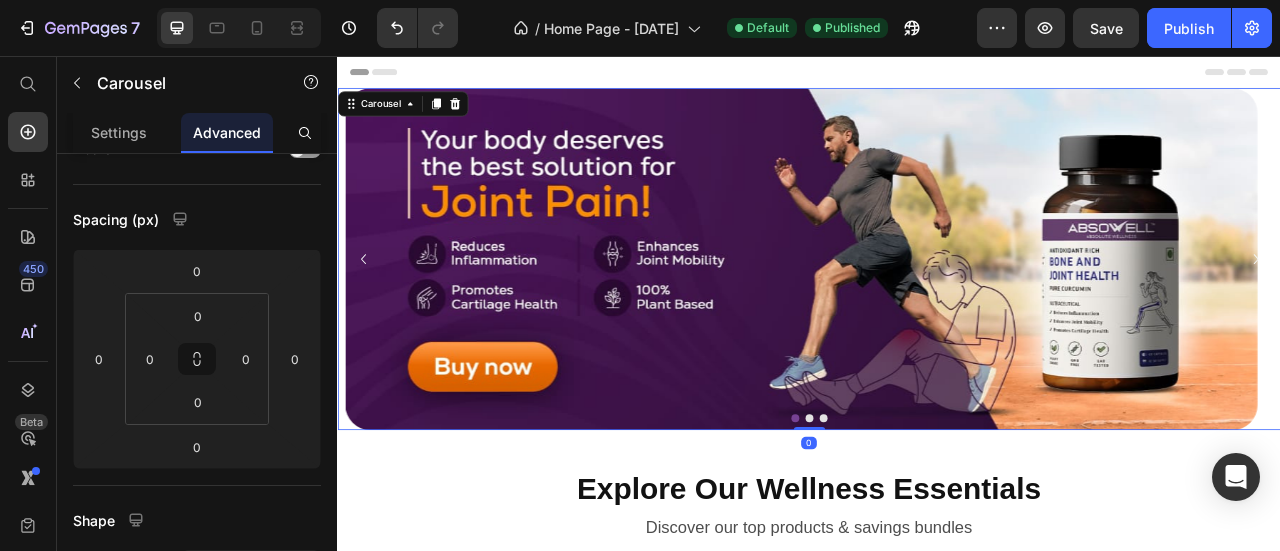 scroll, scrollTop: 0, scrollLeft: 0, axis: both 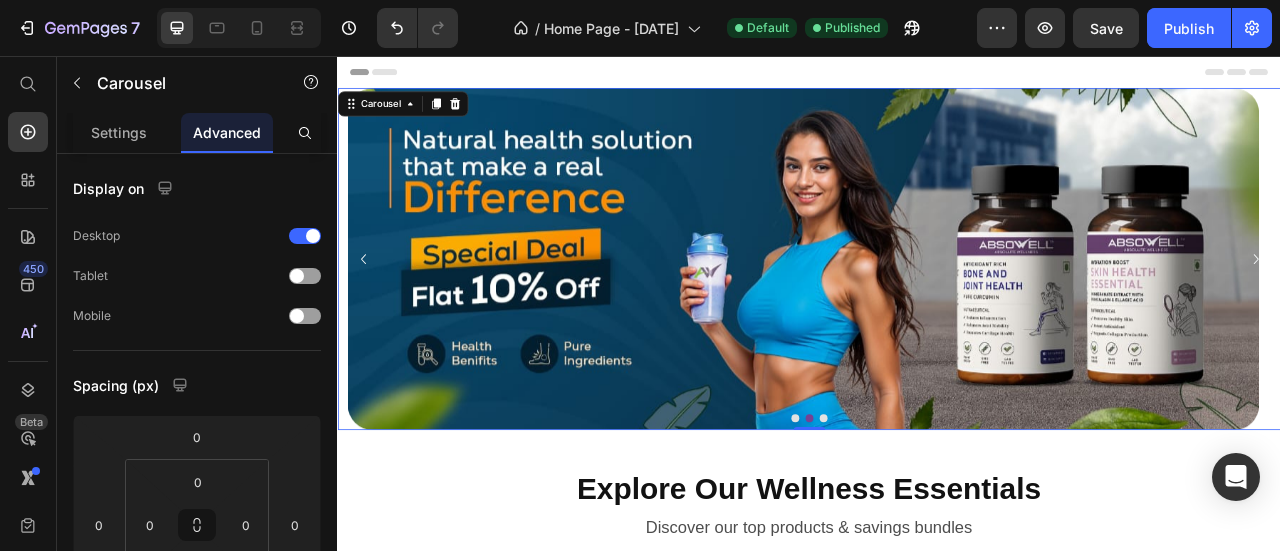 click 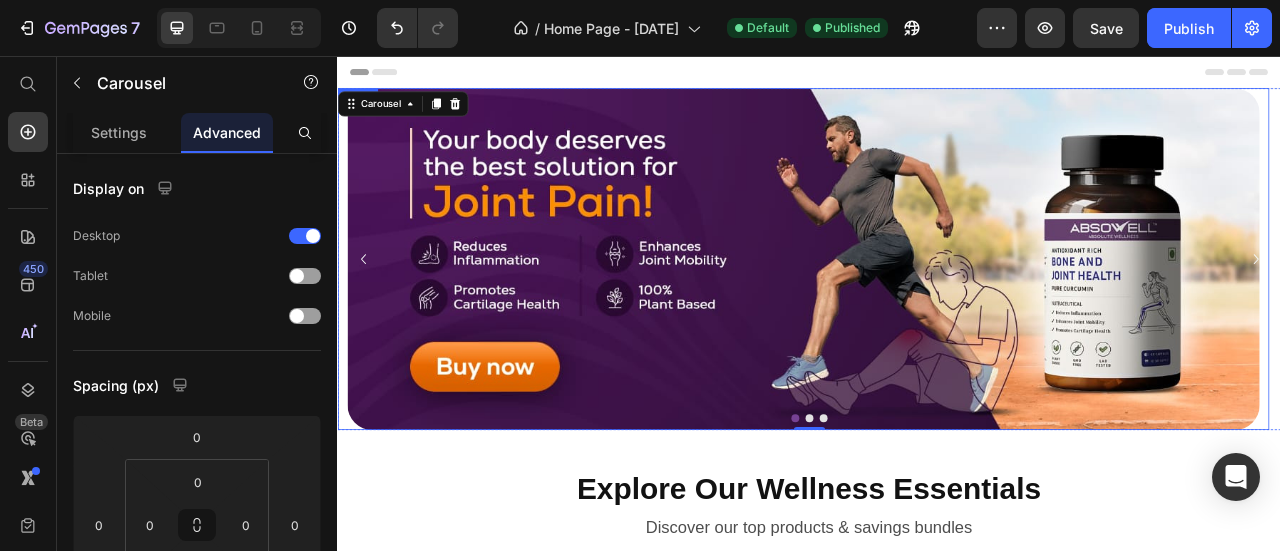 type 